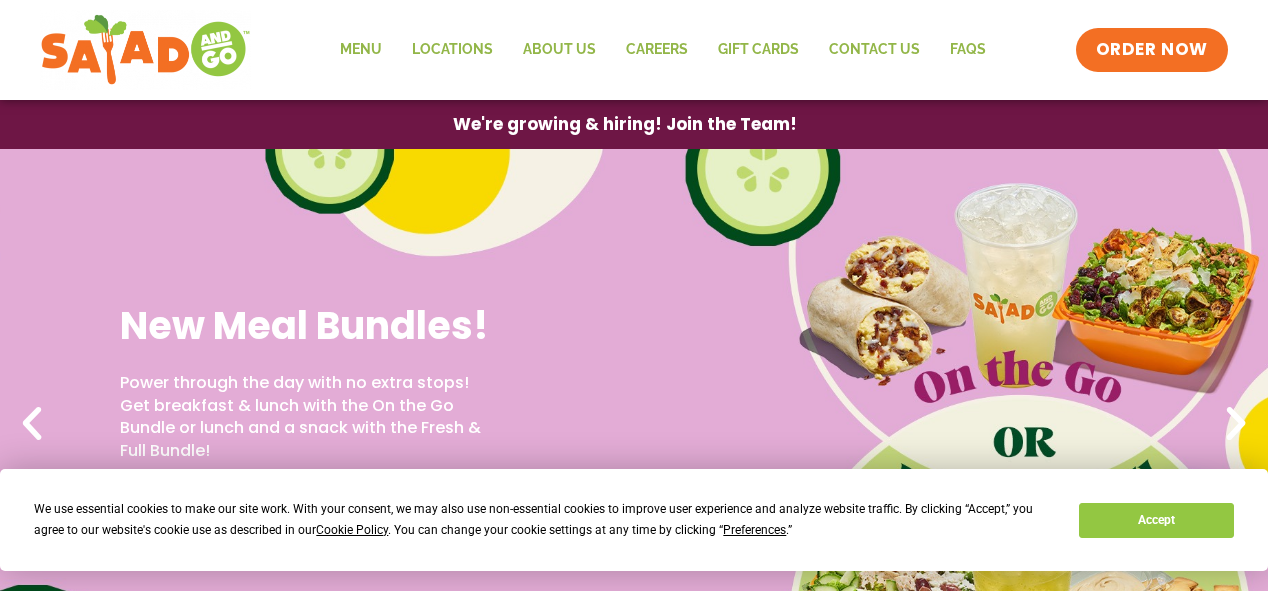 scroll, scrollTop: 0, scrollLeft: 0, axis: both 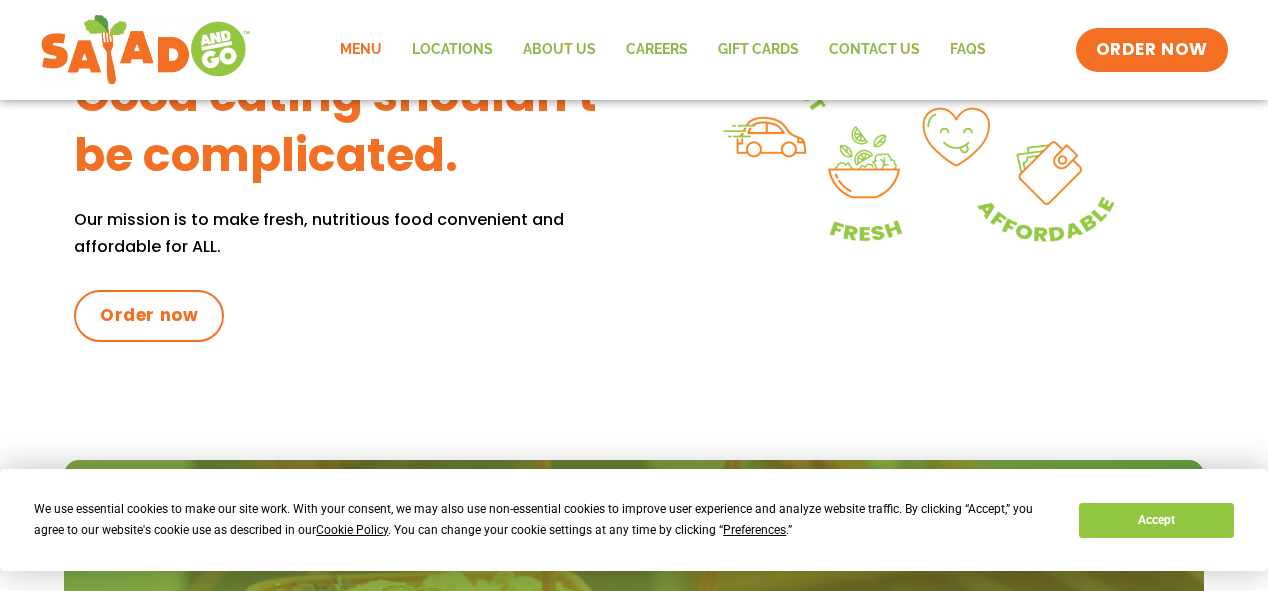 click on "Menu" 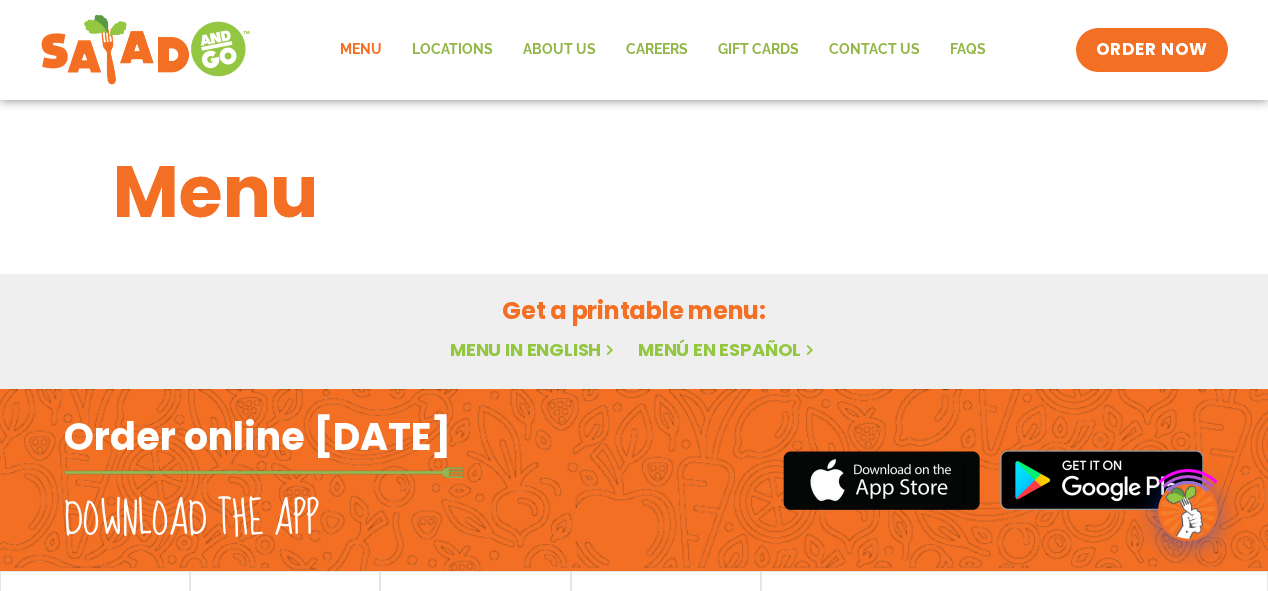 scroll, scrollTop: 0, scrollLeft: 0, axis: both 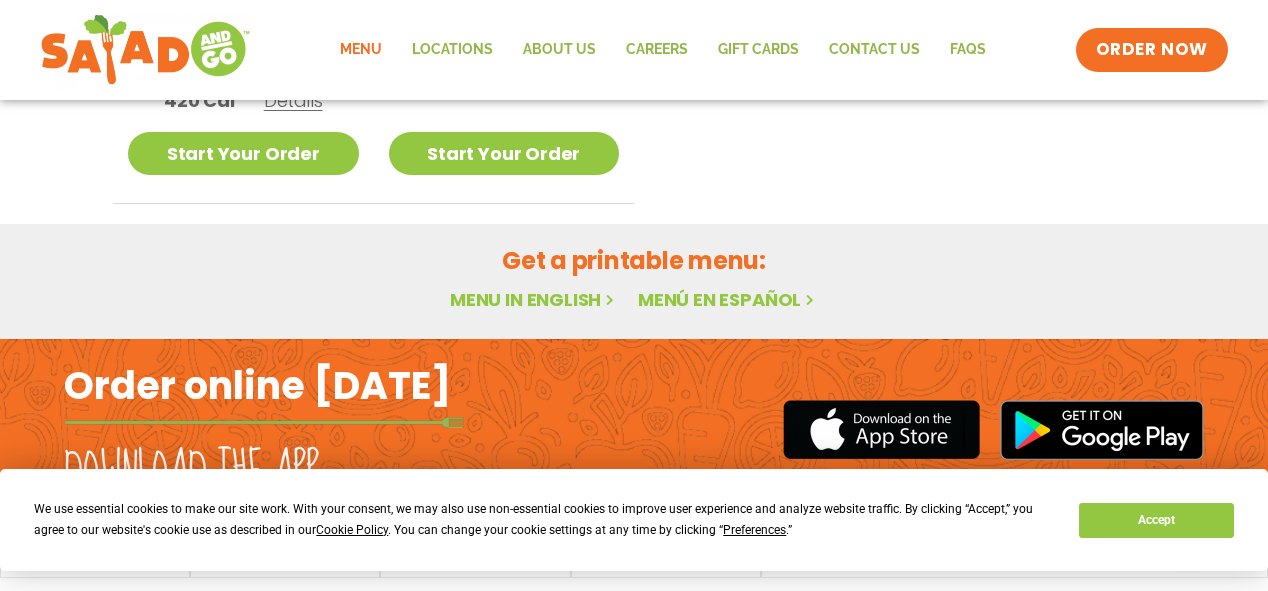click on "Menu in English" at bounding box center [534, 299] 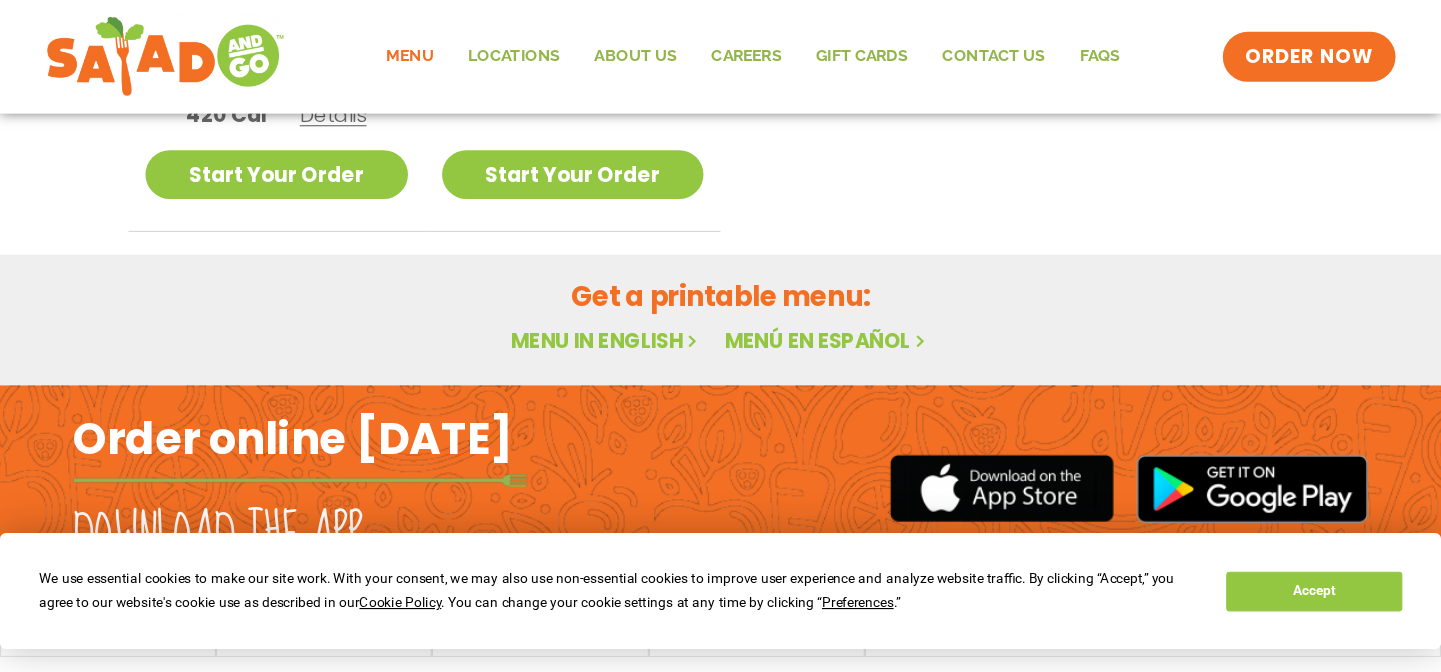 scroll, scrollTop: 771, scrollLeft: 0, axis: vertical 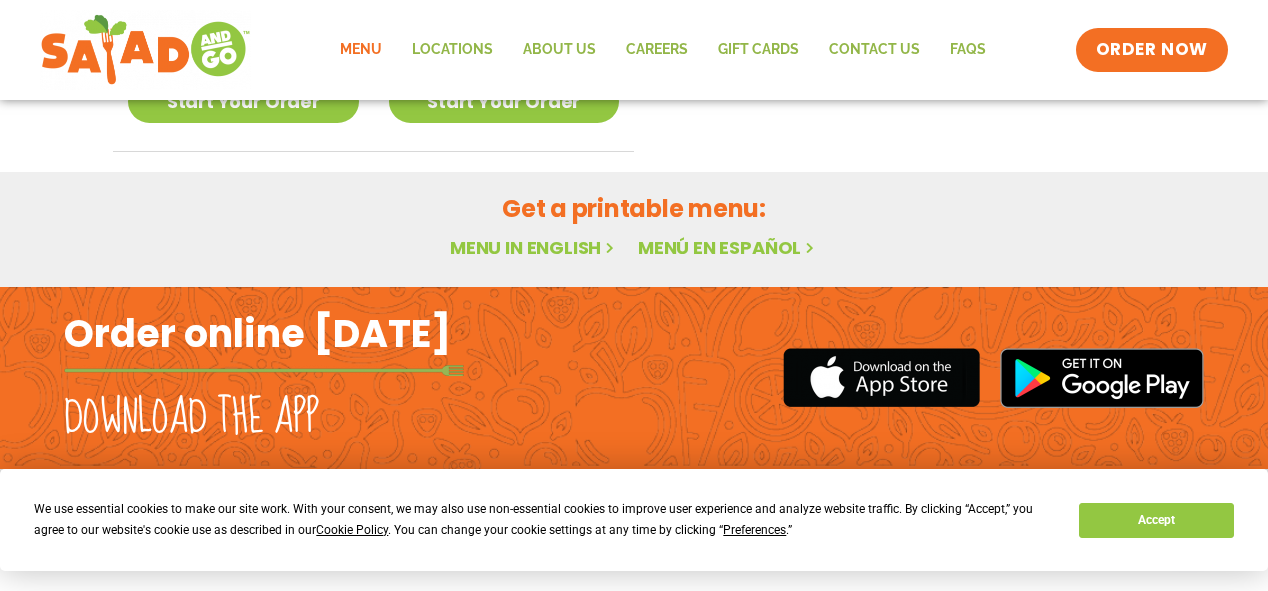click on "Menu in English" at bounding box center (534, 247) 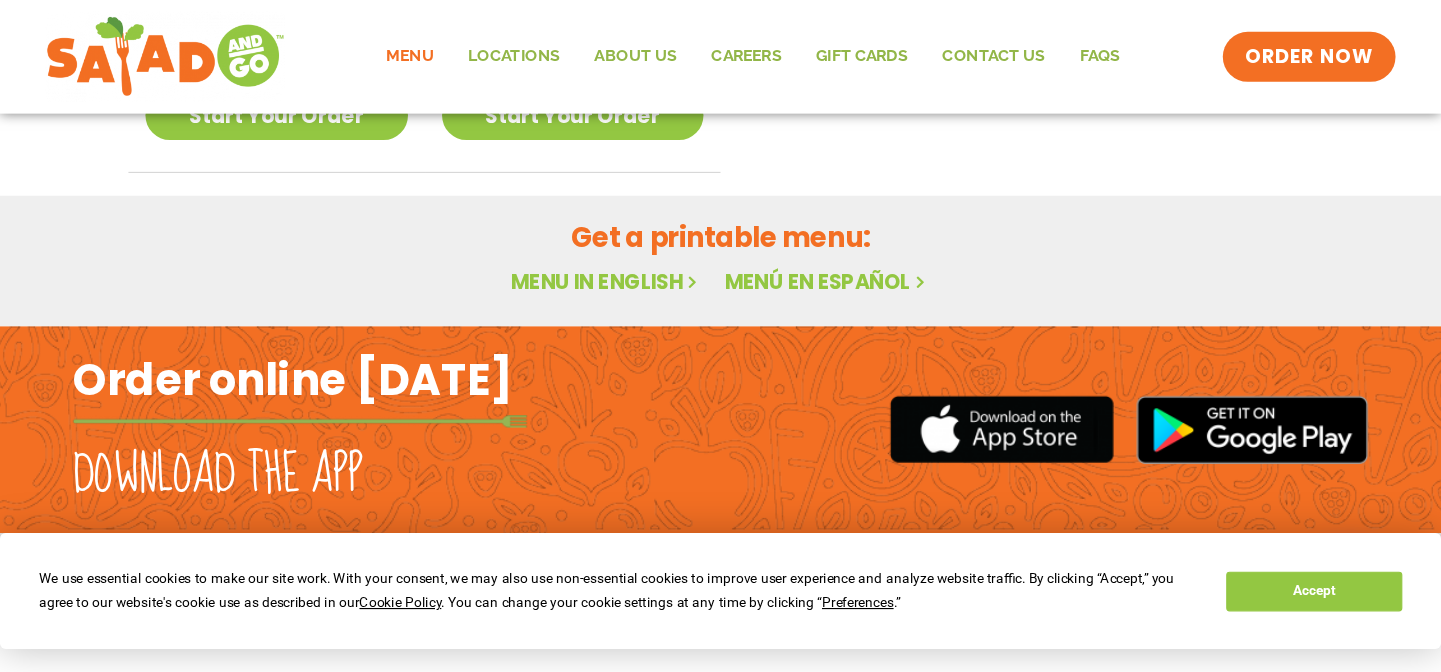 scroll, scrollTop: 771, scrollLeft: 0, axis: vertical 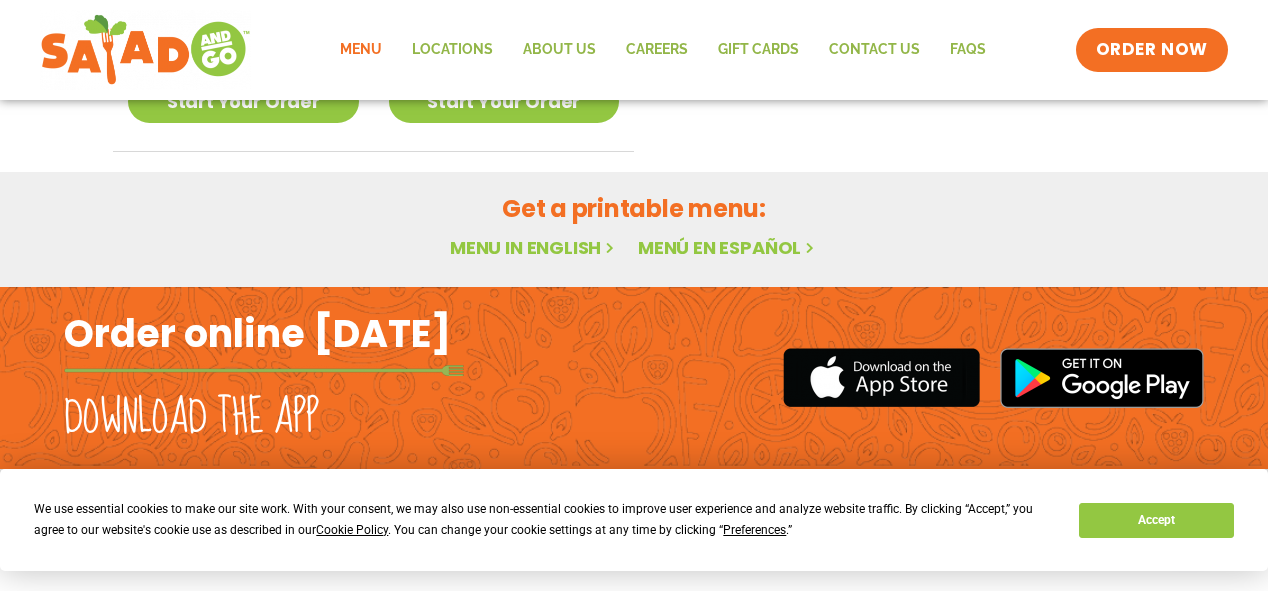 click on "Preferences" at bounding box center (754, 530) 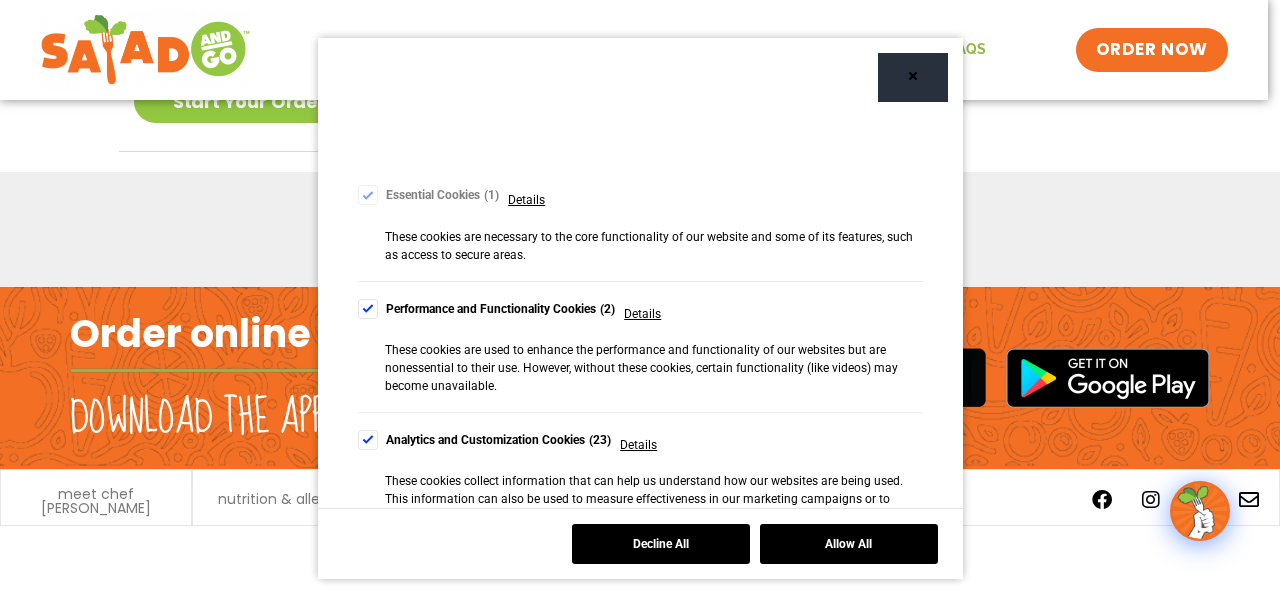 scroll, scrollTop: 160, scrollLeft: 0, axis: vertical 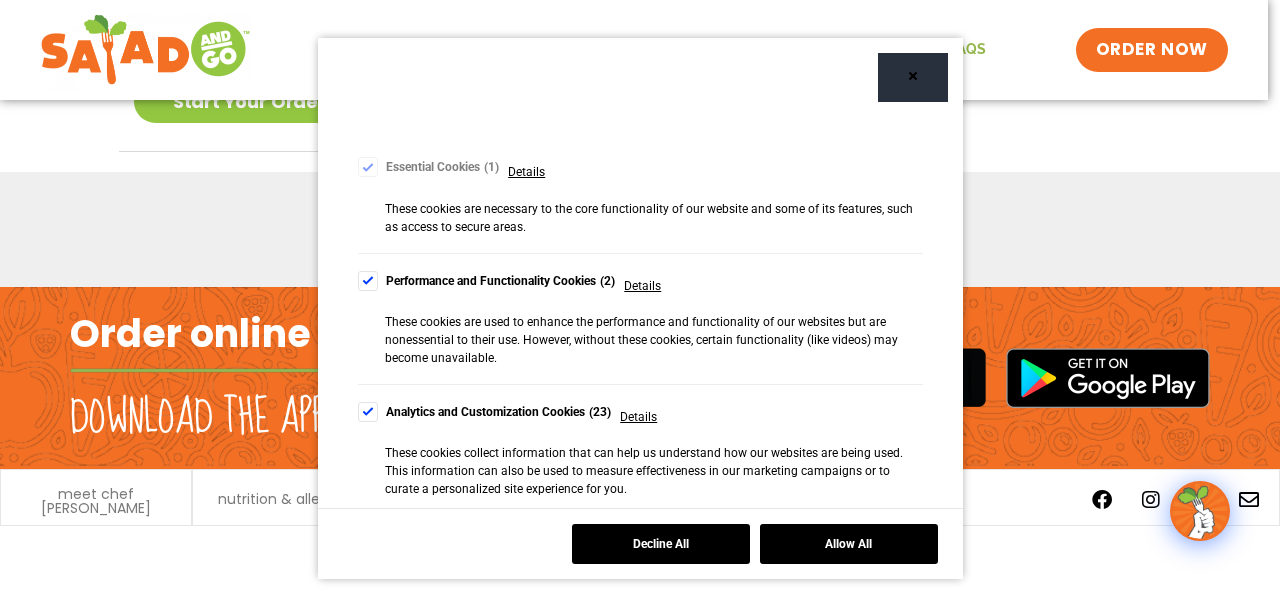 click at bounding box center [368, 281] 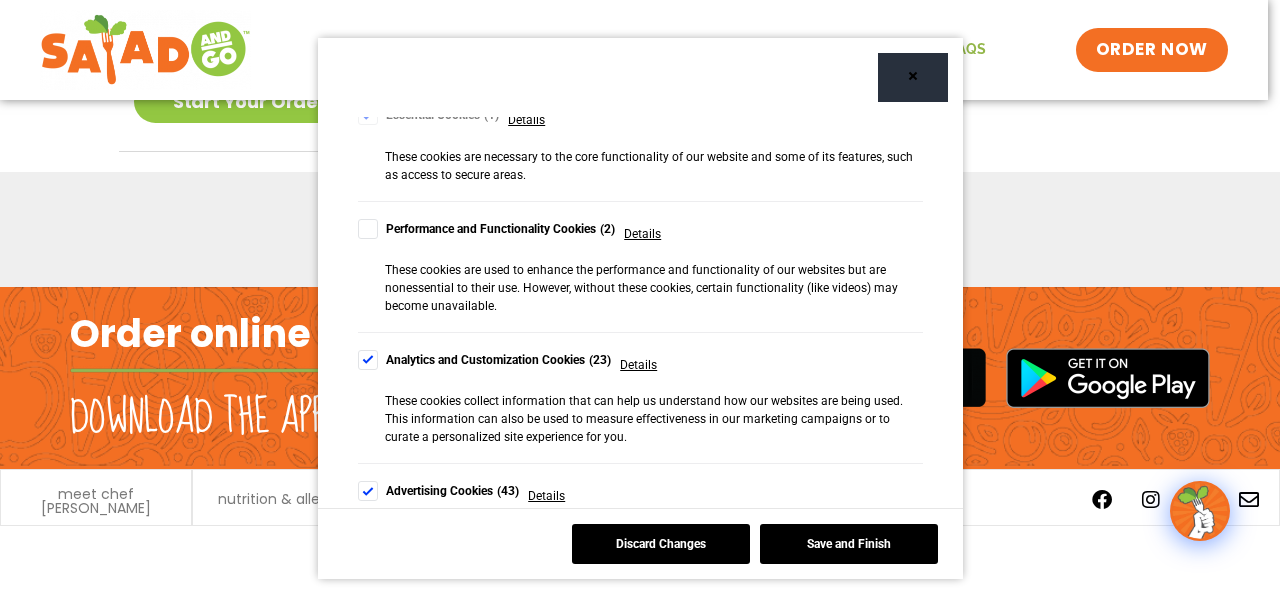 scroll, scrollTop: 240, scrollLeft: 0, axis: vertical 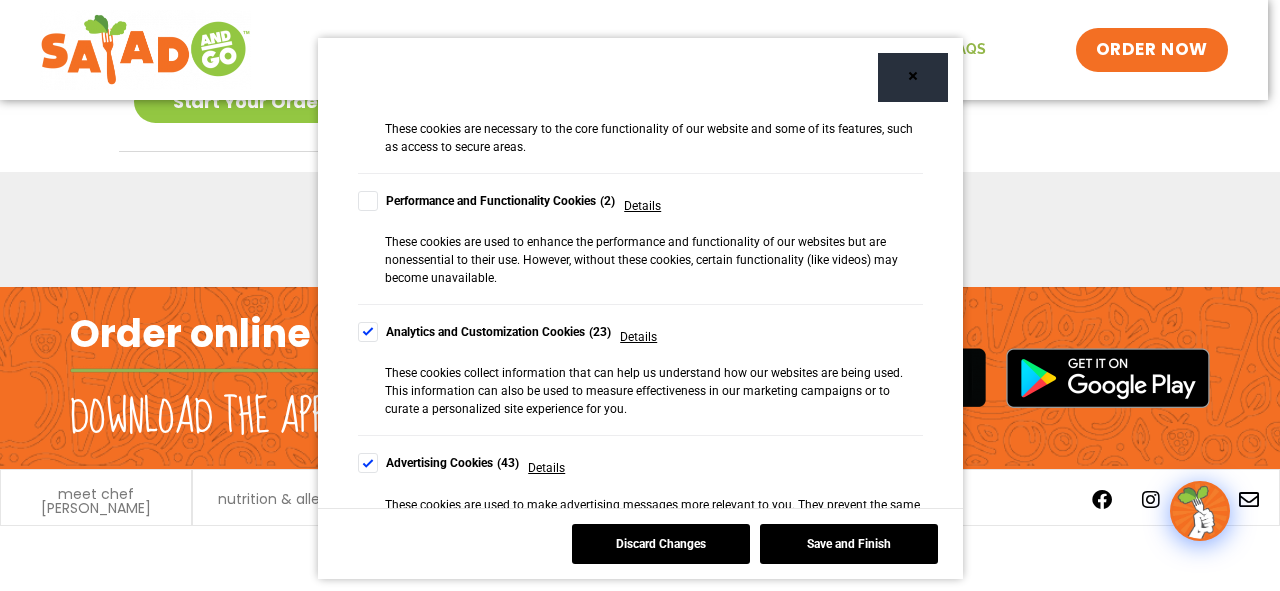 click at bounding box center [368, 332] 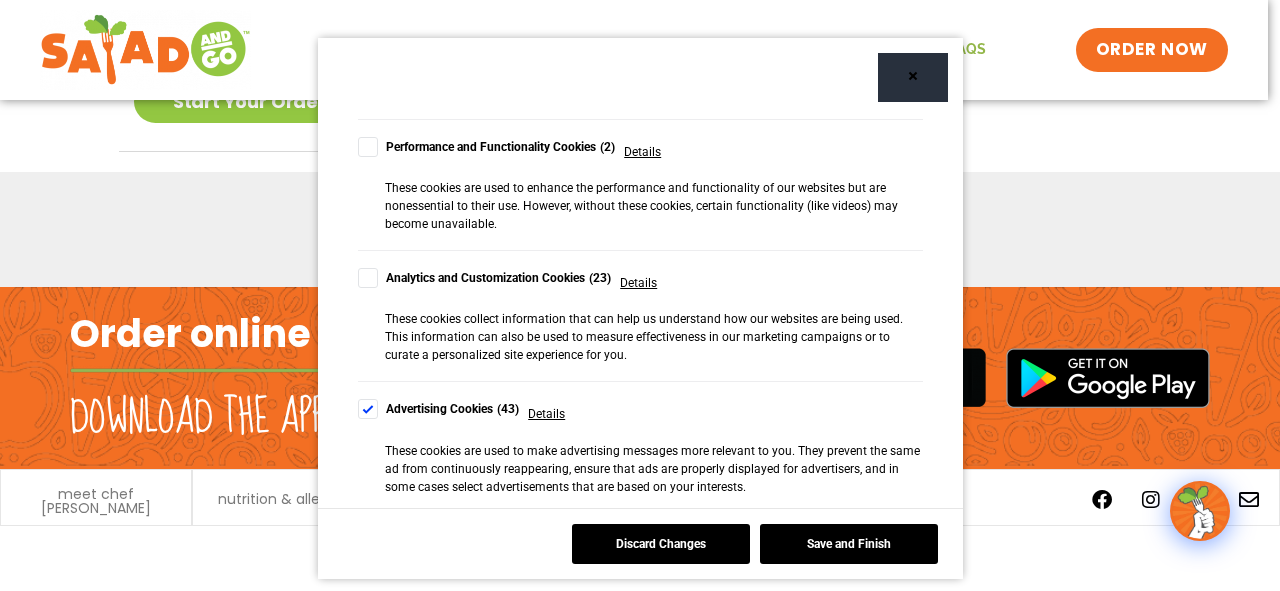 scroll, scrollTop: 320, scrollLeft: 0, axis: vertical 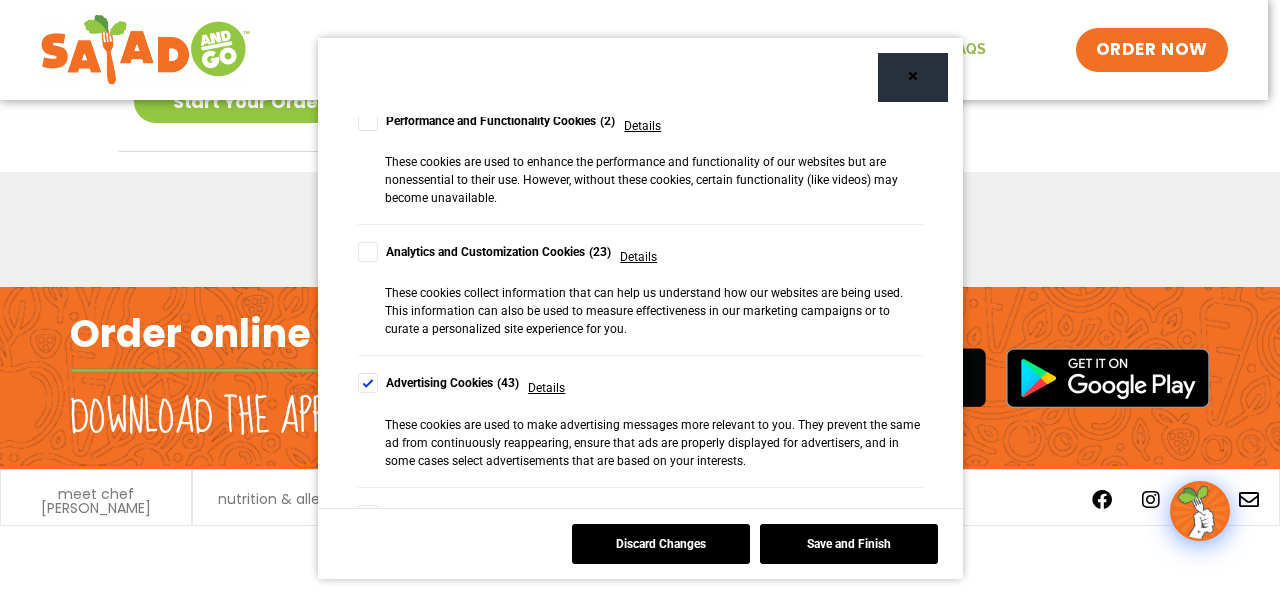 click at bounding box center [368, 383] 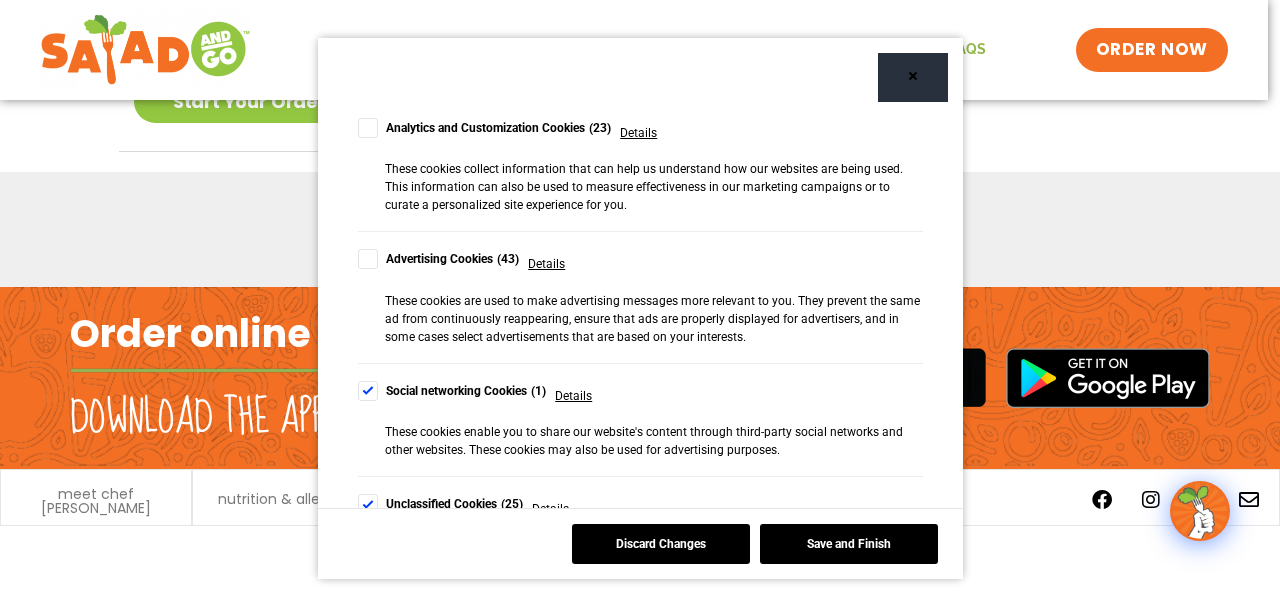 scroll, scrollTop: 524, scrollLeft: 0, axis: vertical 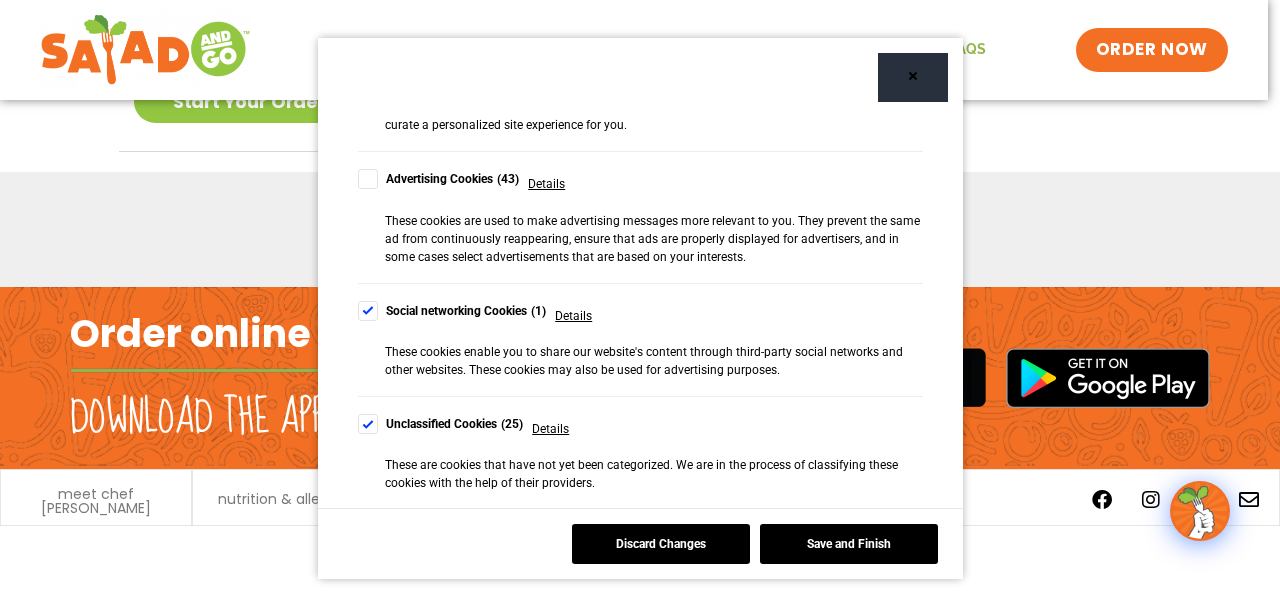 click at bounding box center [368, 311] 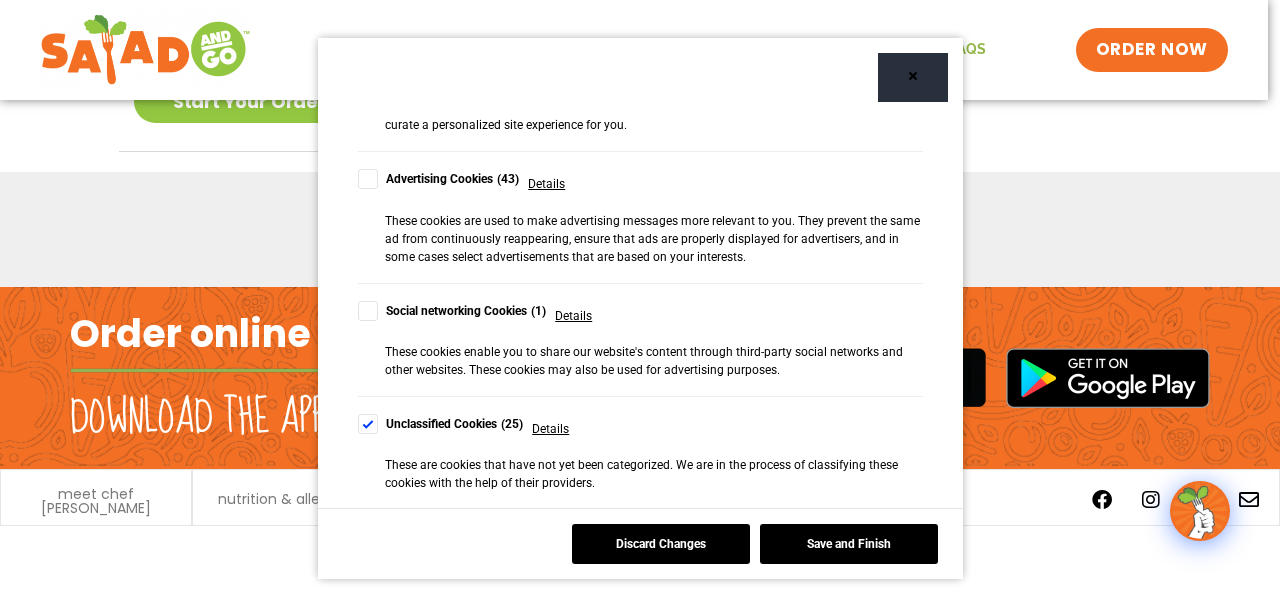 click at bounding box center [368, 424] 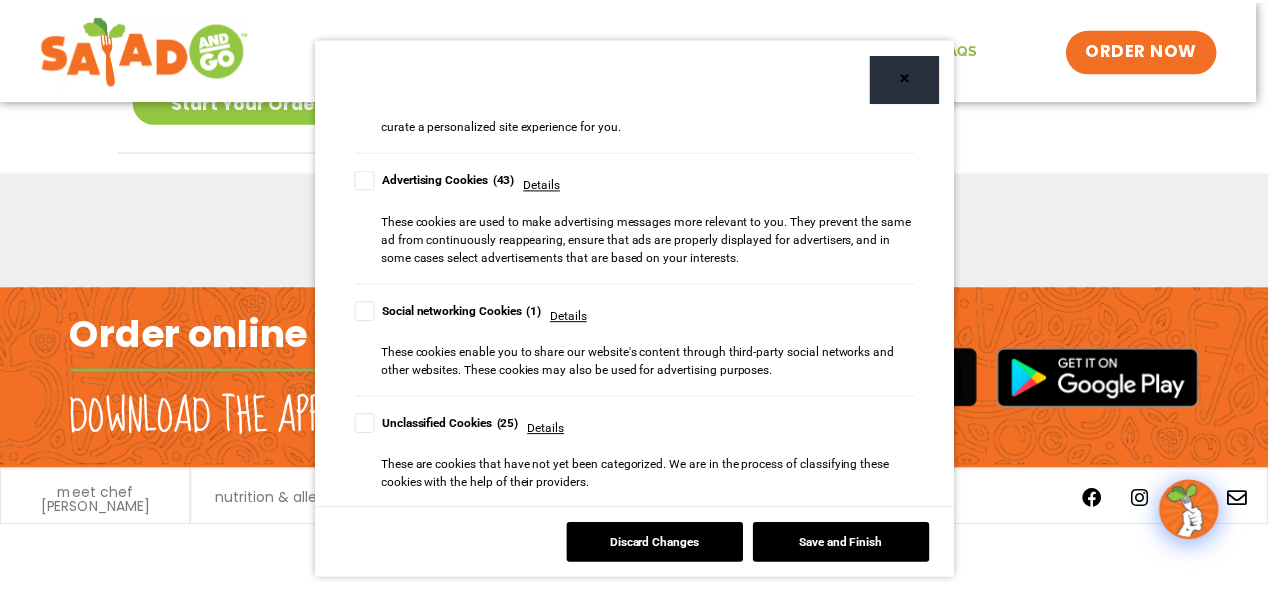 scroll, scrollTop: 7, scrollLeft: 0, axis: vertical 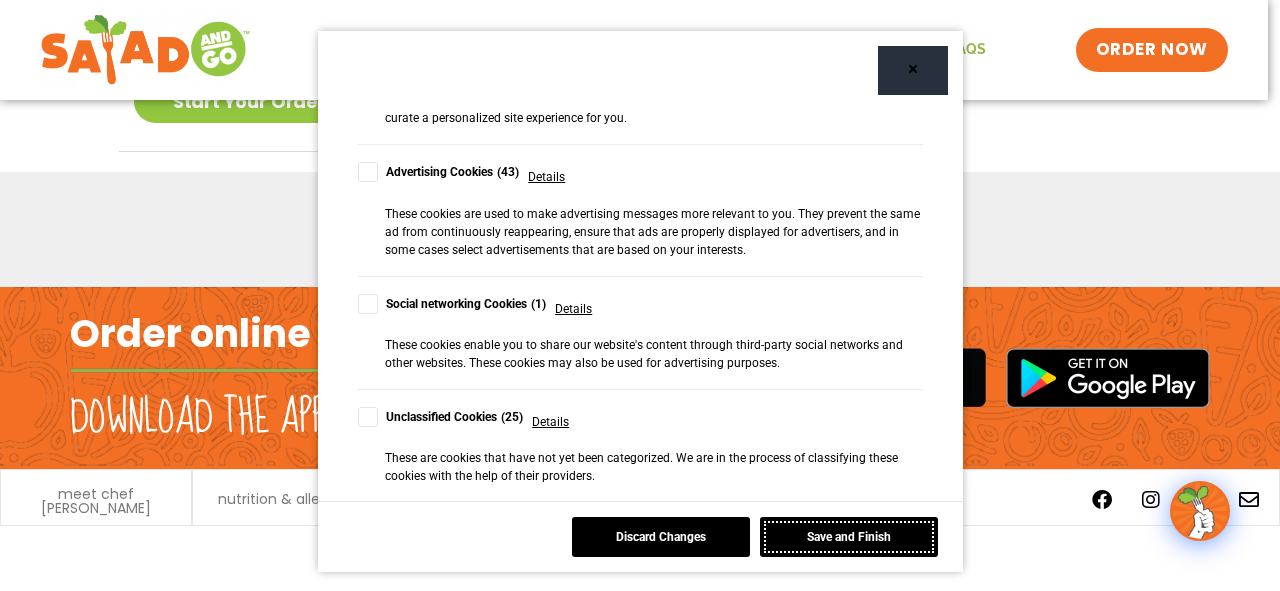 click on "Save and Finish" at bounding box center [849, 537] 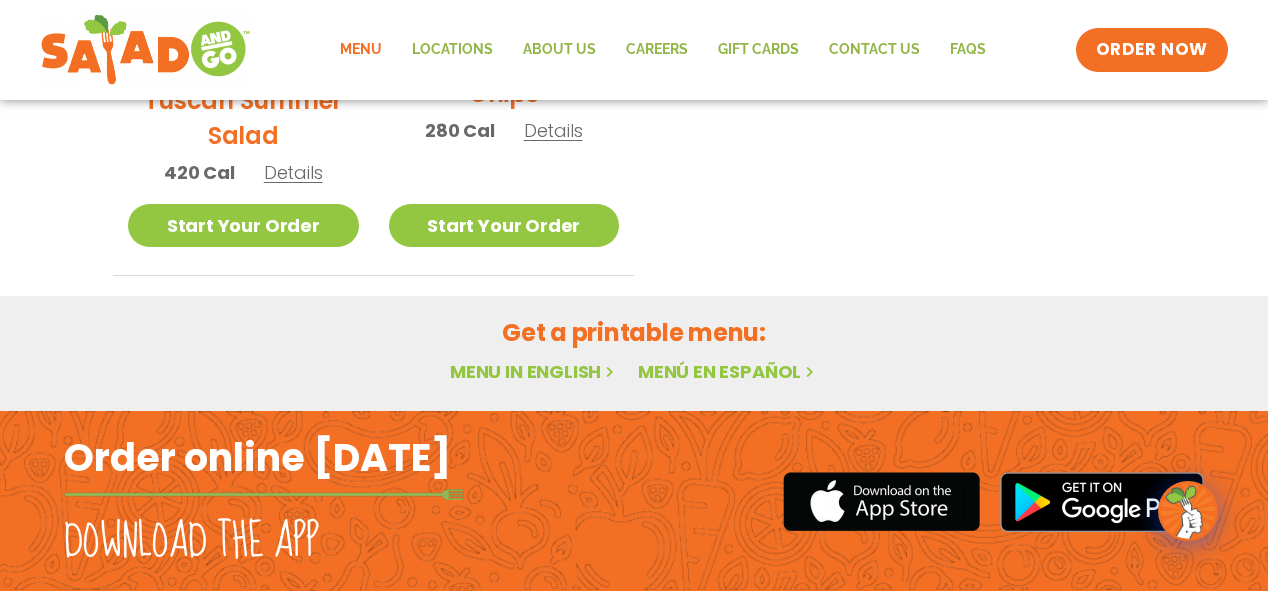 scroll, scrollTop: 692, scrollLeft: 0, axis: vertical 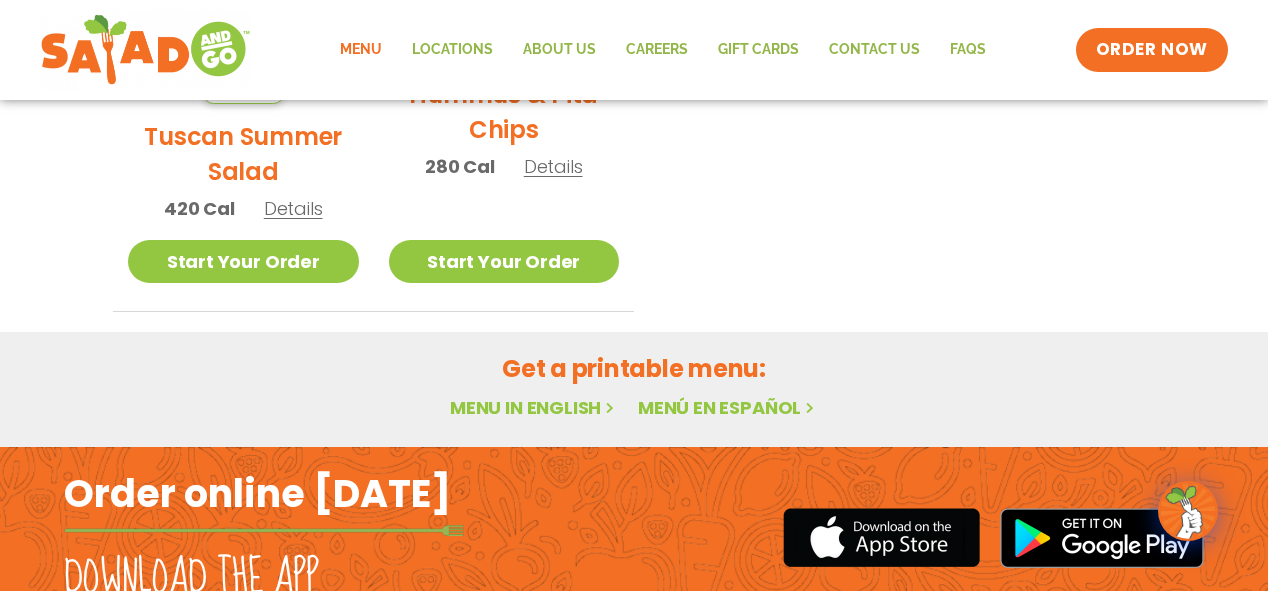 click on "Menu in English" at bounding box center (534, 407) 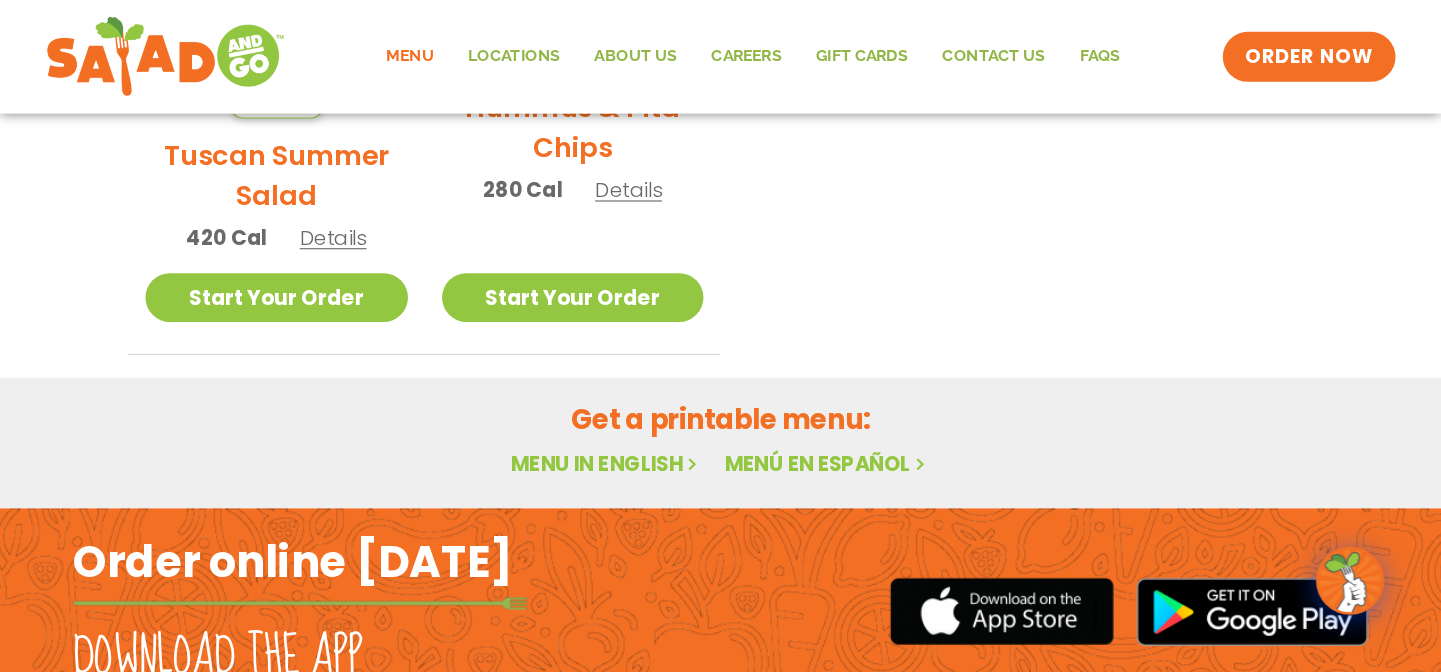 scroll, scrollTop: 691, scrollLeft: 0, axis: vertical 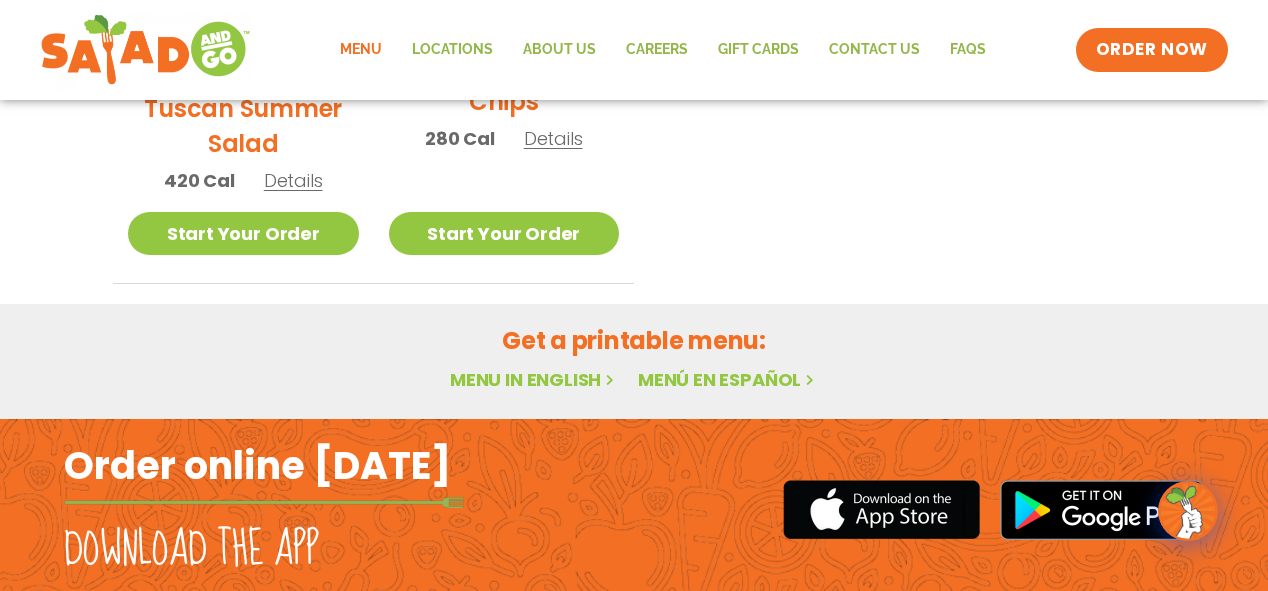 click on "Menu in English" at bounding box center [534, 379] 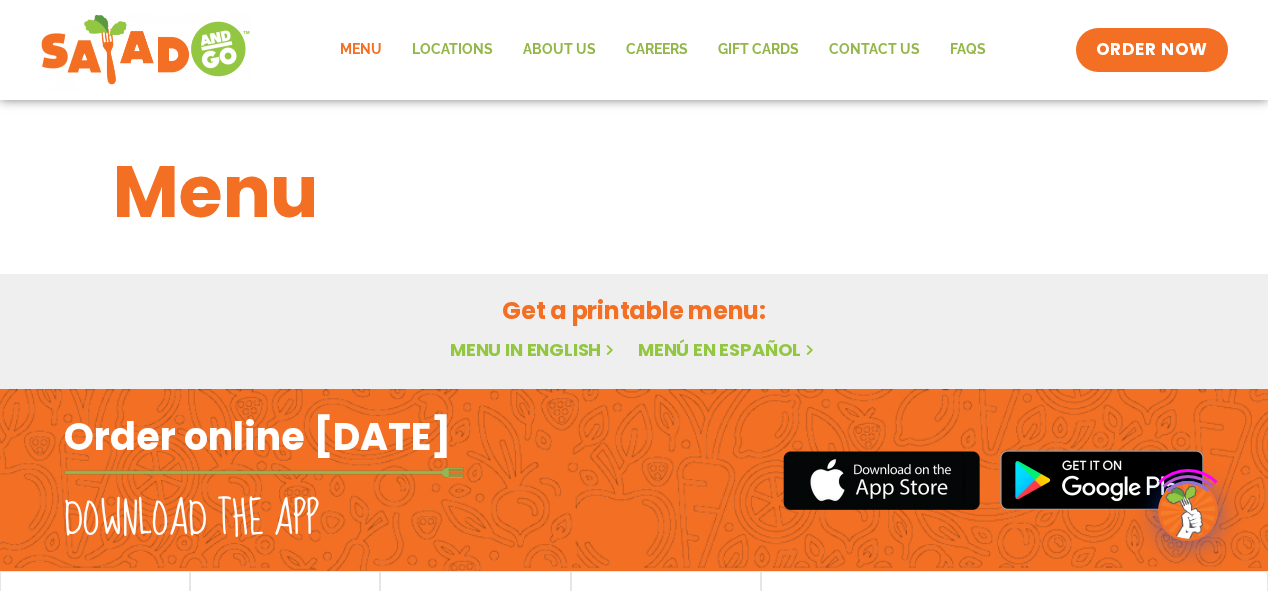scroll, scrollTop: 0, scrollLeft: 0, axis: both 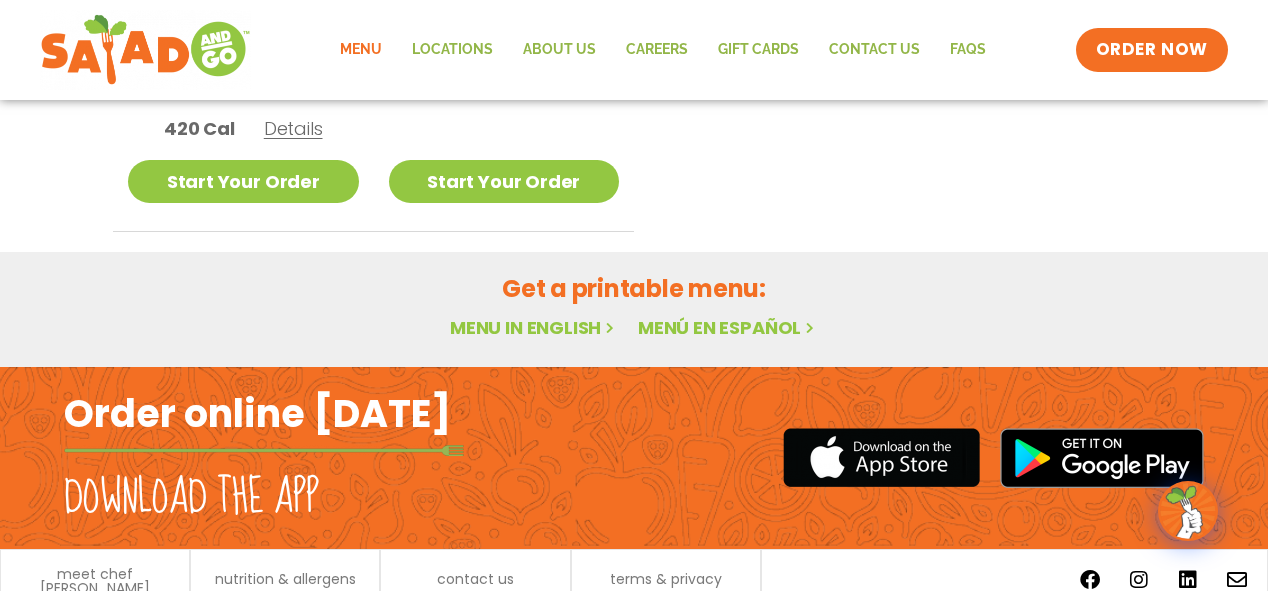 click on "Menu in English" at bounding box center (534, 327) 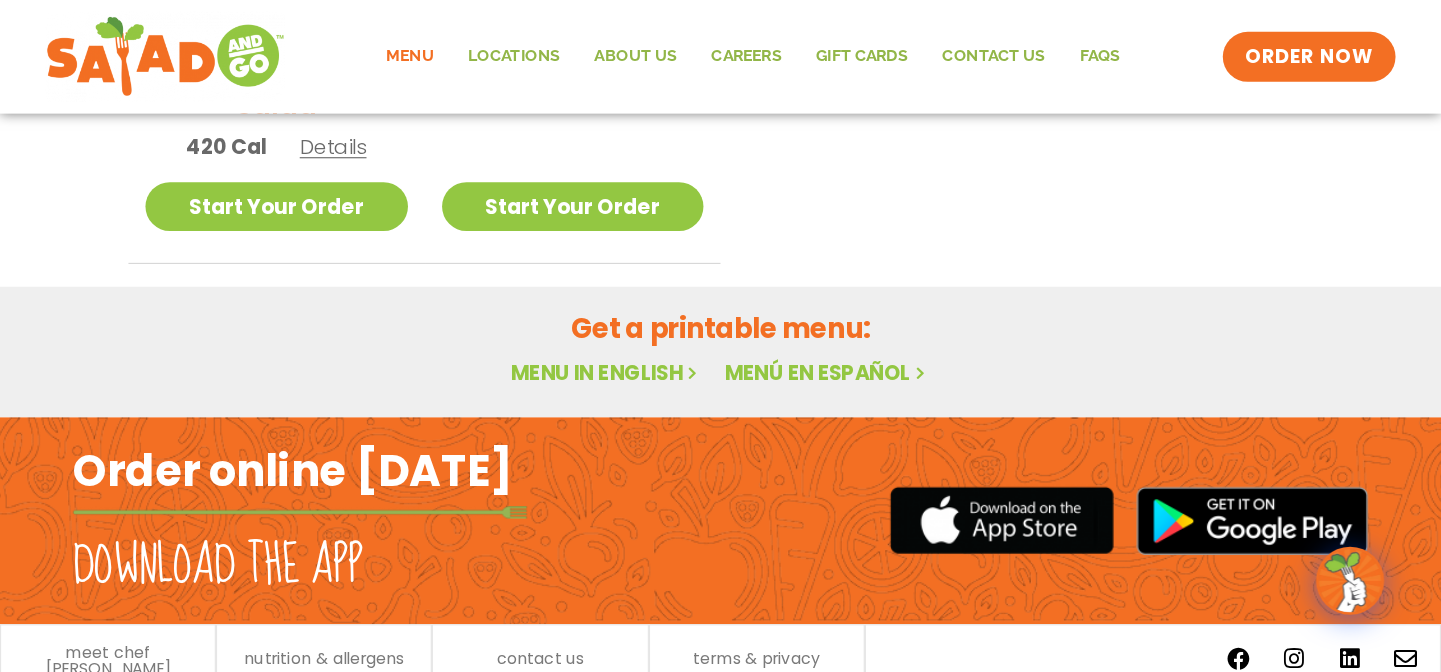 scroll, scrollTop: 771, scrollLeft: 0, axis: vertical 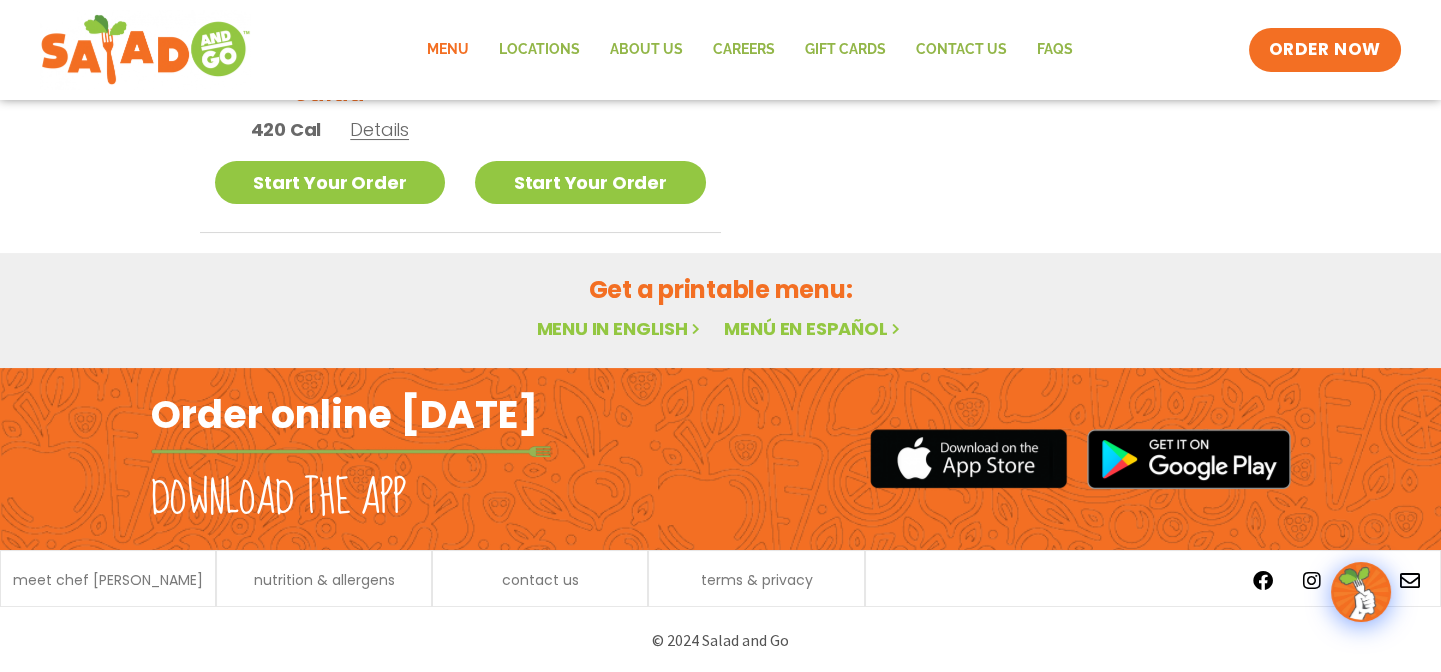 click on "Menu in English" at bounding box center (620, 328) 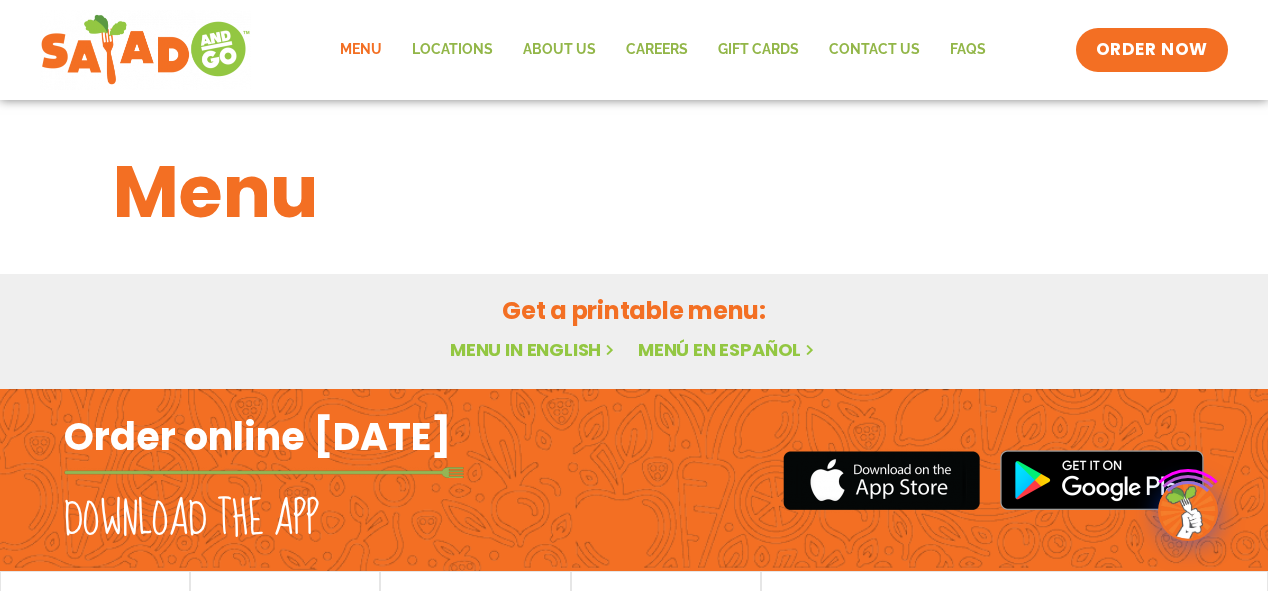 scroll, scrollTop: 0, scrollLeft: 0, axis: both 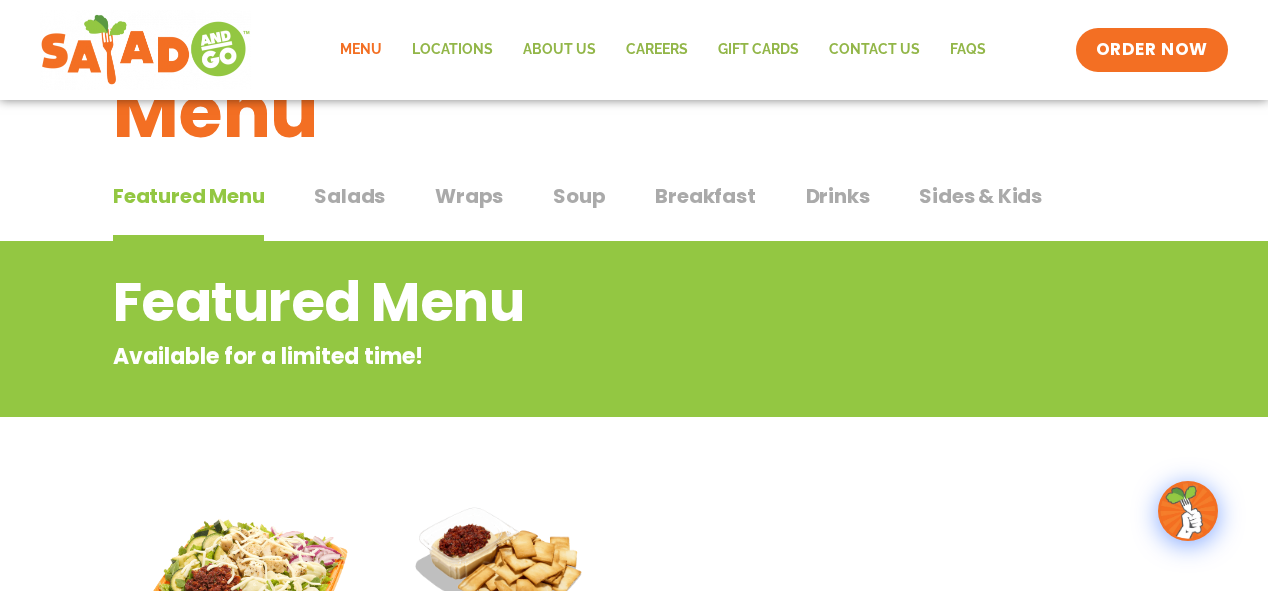 click on "Salads" at bounding box center (349, 196) 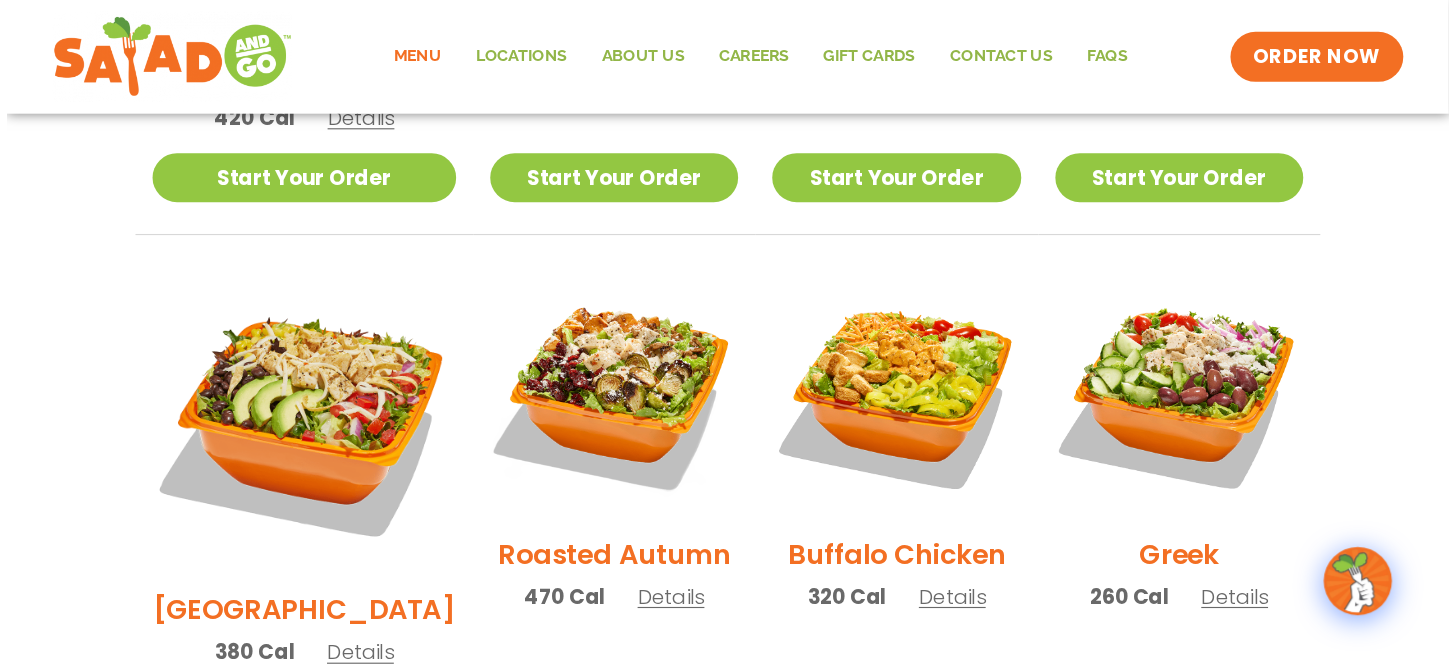 scroll, scrollTop: 960, scrollLeft: 0, axis: vertical 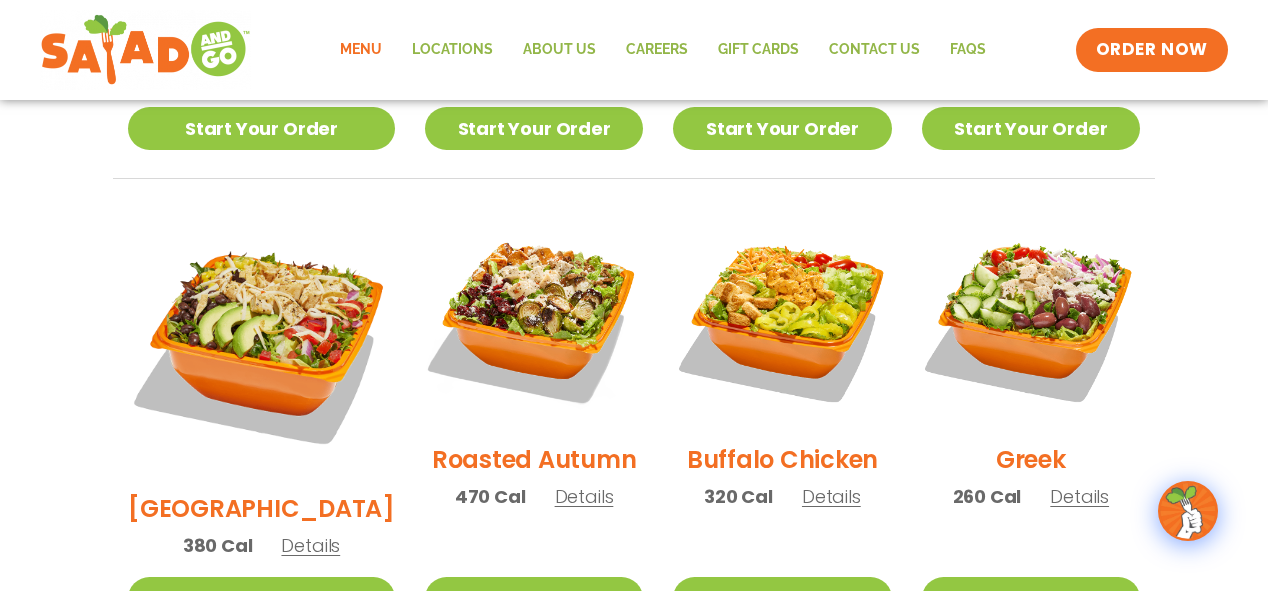 click on "Details" at bounding box center [1079, 496] 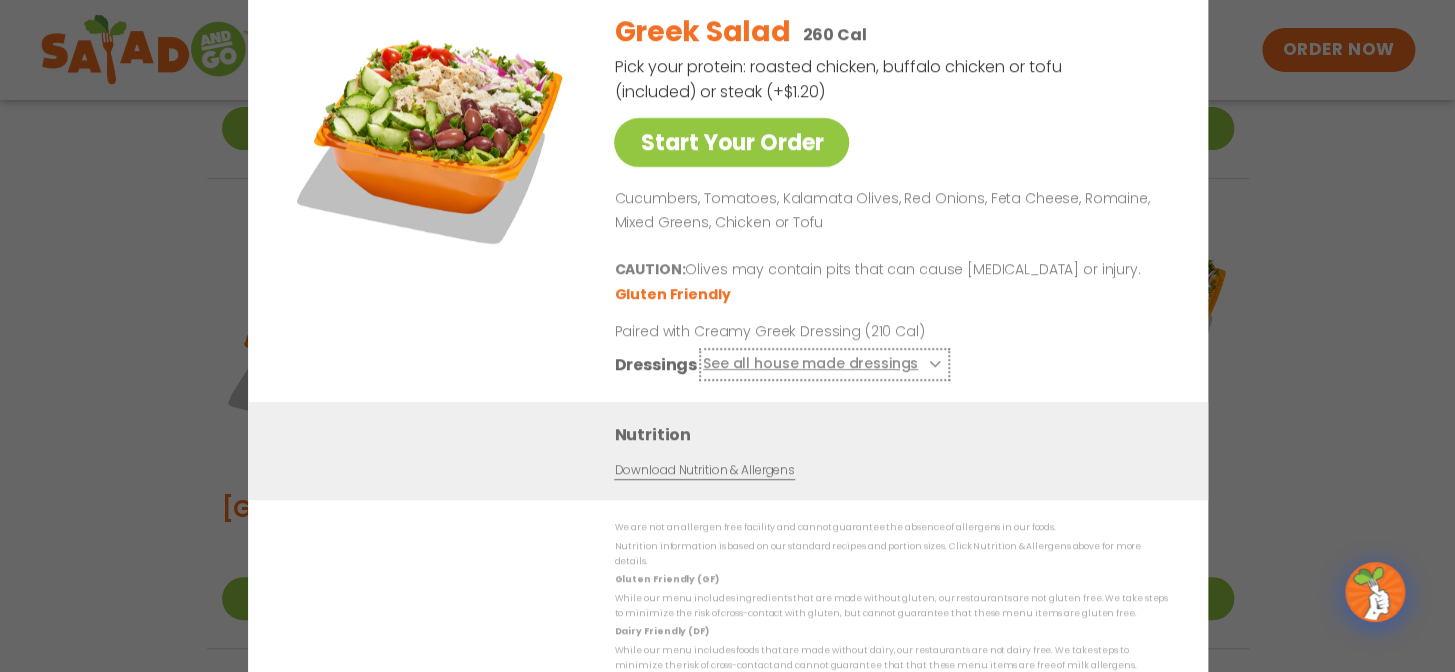click on "See all house made dressings" at bounding box center [823, 364] 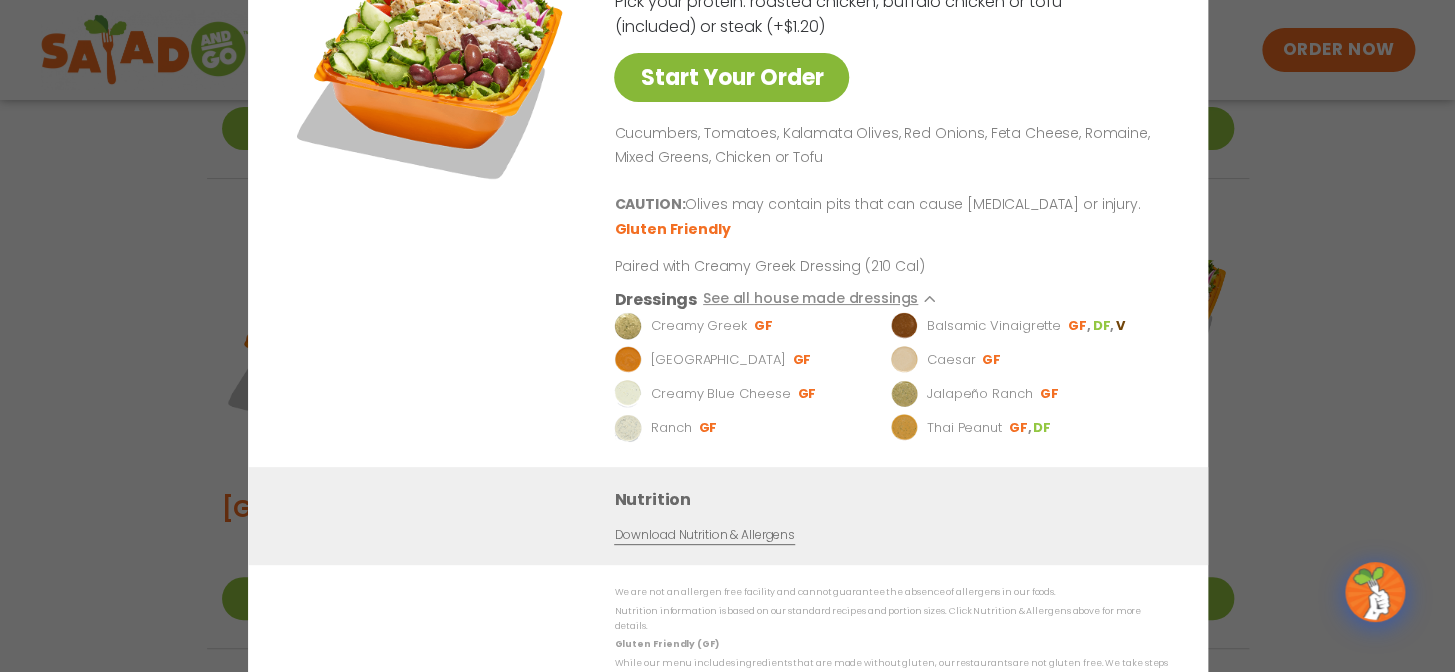 click on "Start Your Order" at bounding box center (731, 77) 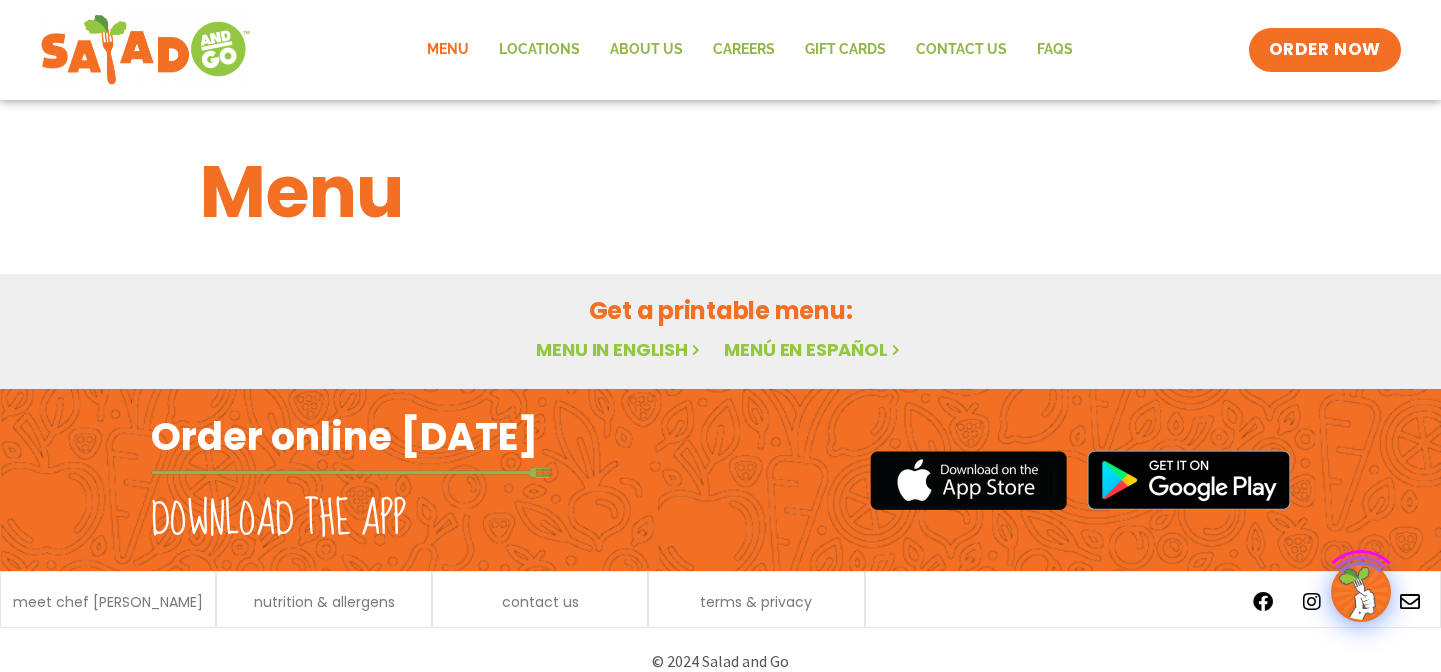 scroll, scrollTop: 0, scrollLeft: 0, axis: both 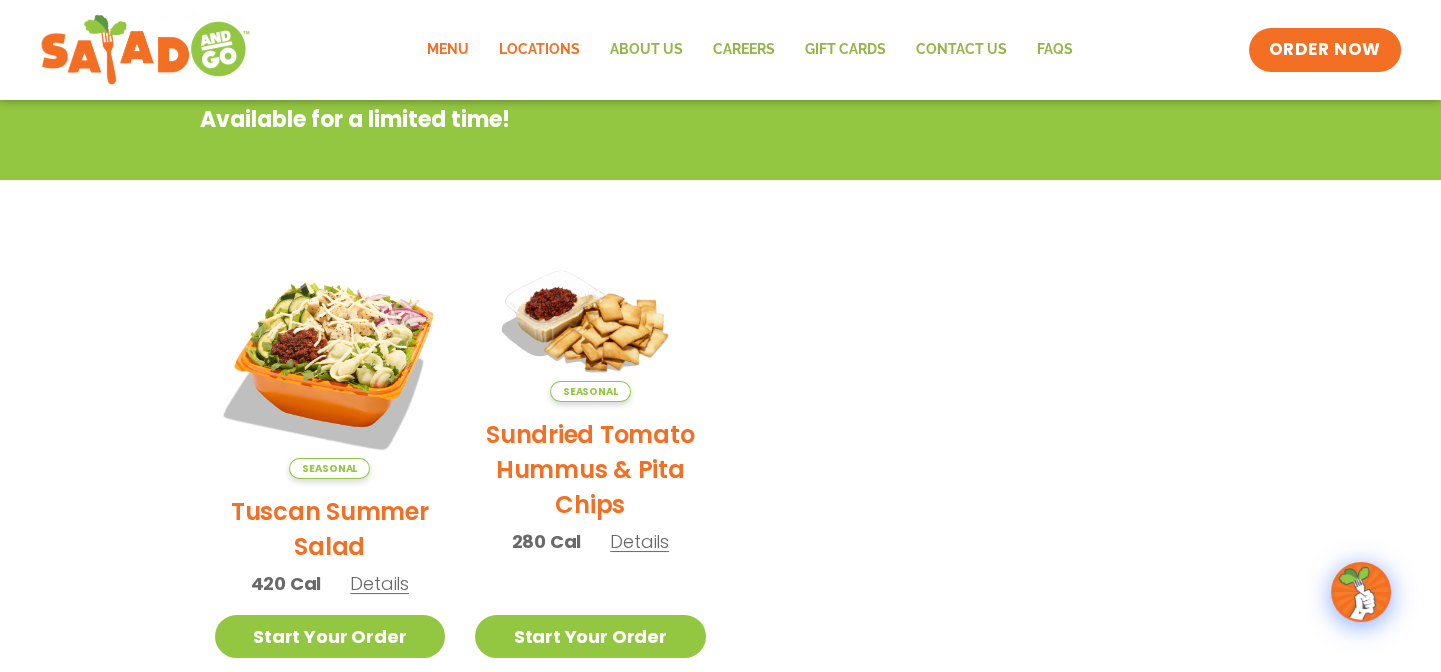 click on "Locations" 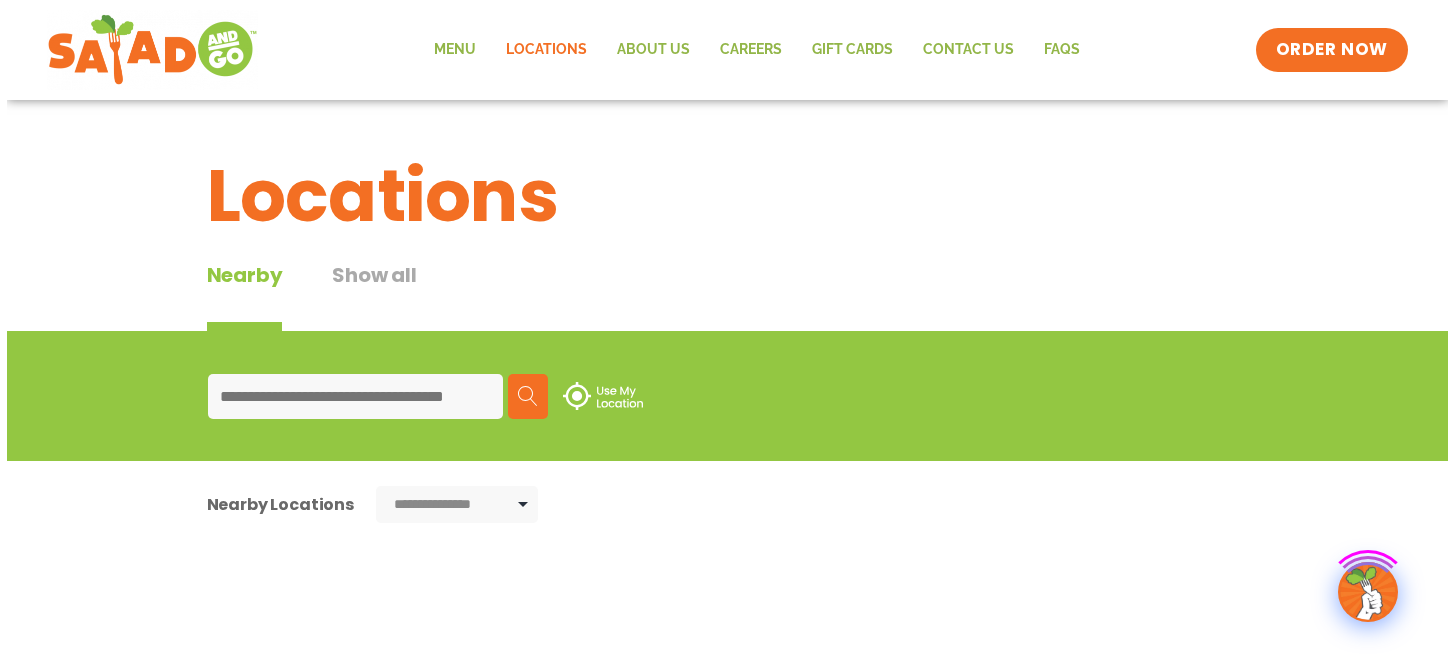 scroll, scrollTop: 0, scrollLeft: 0, axis: both 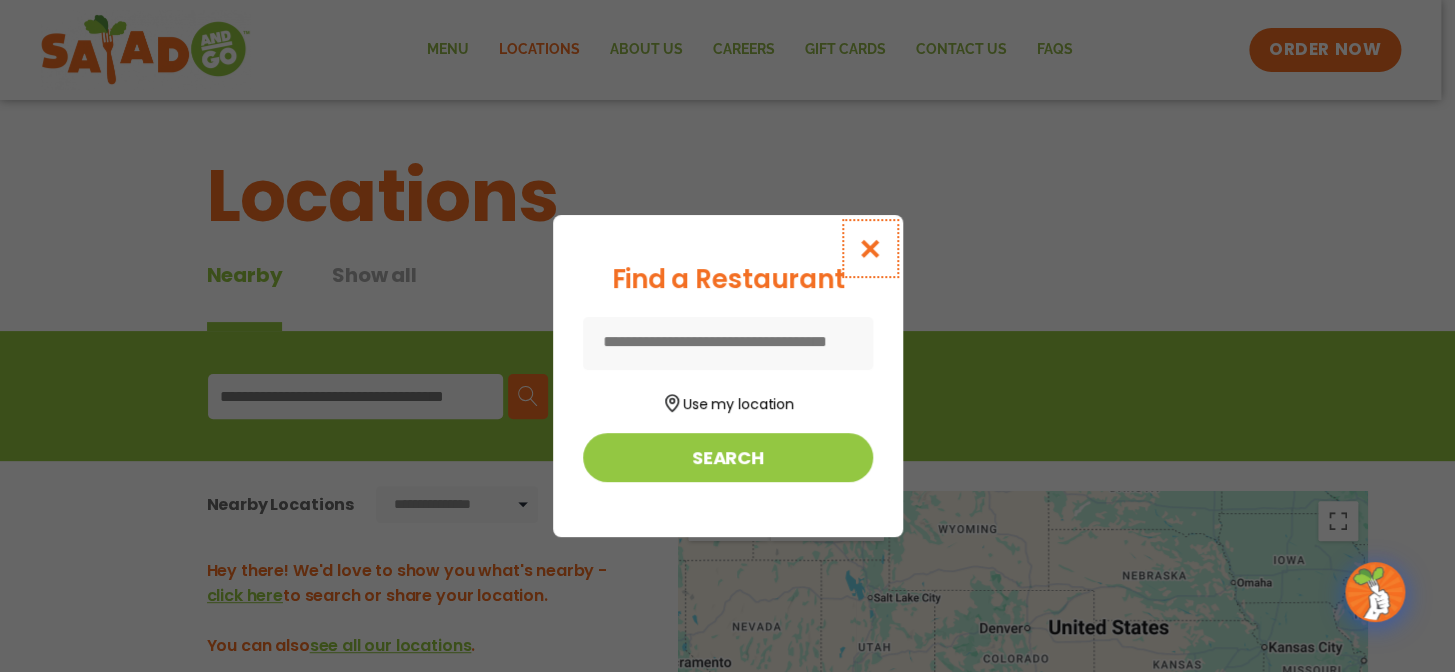 click at bounding box center [869, 248] 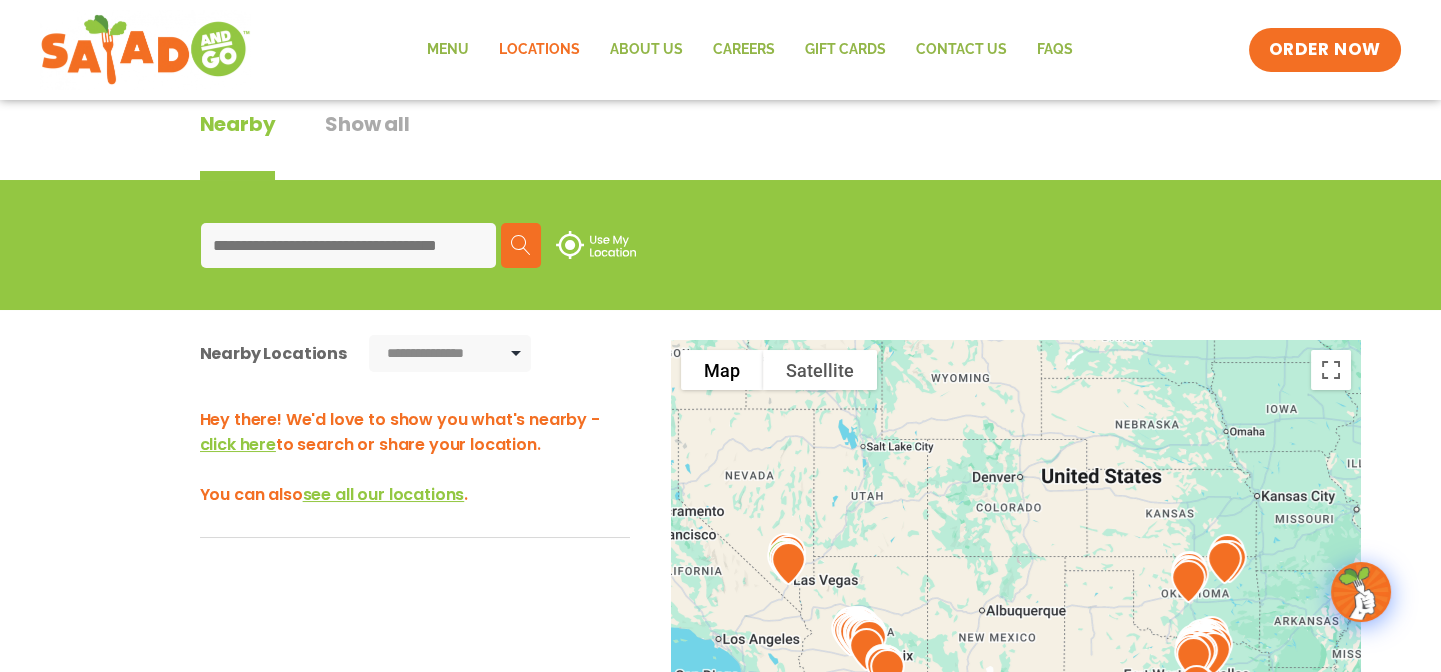 scroll, scrollTop: 181, scrollLeft: 0, axis: vertical 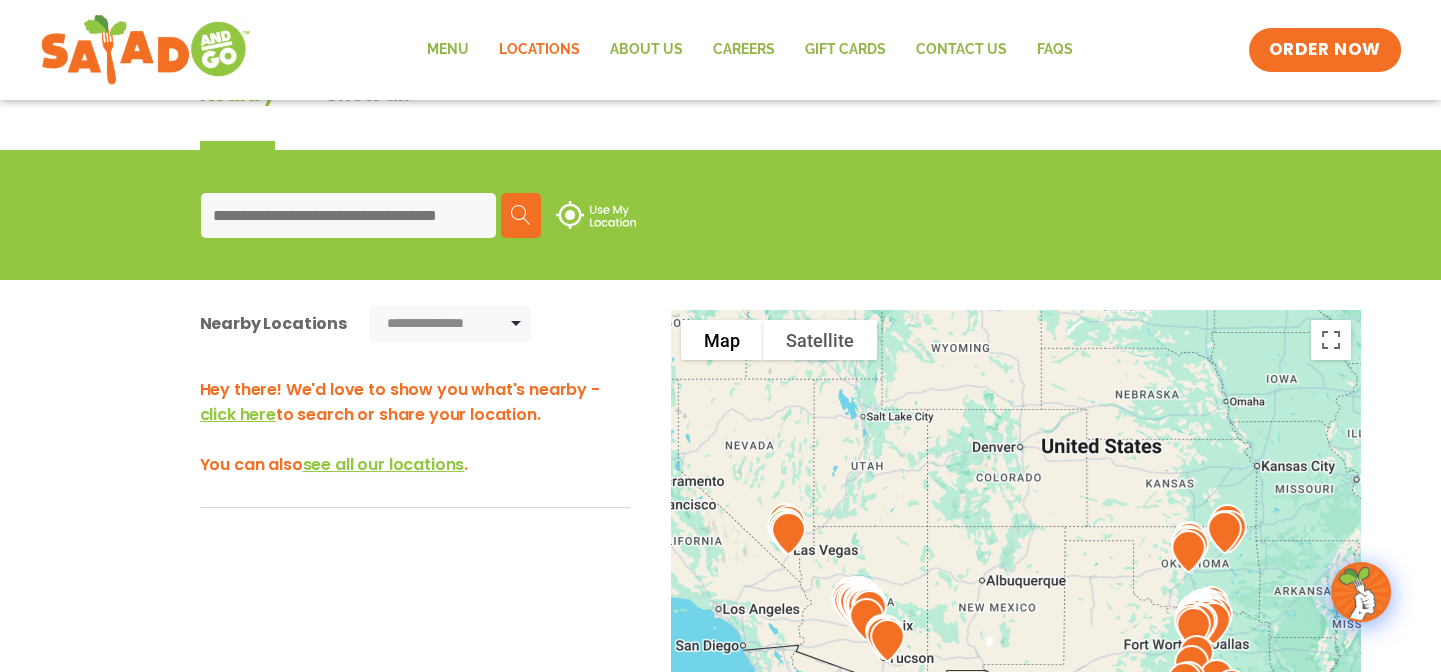 click at bounding box center (348, 215) 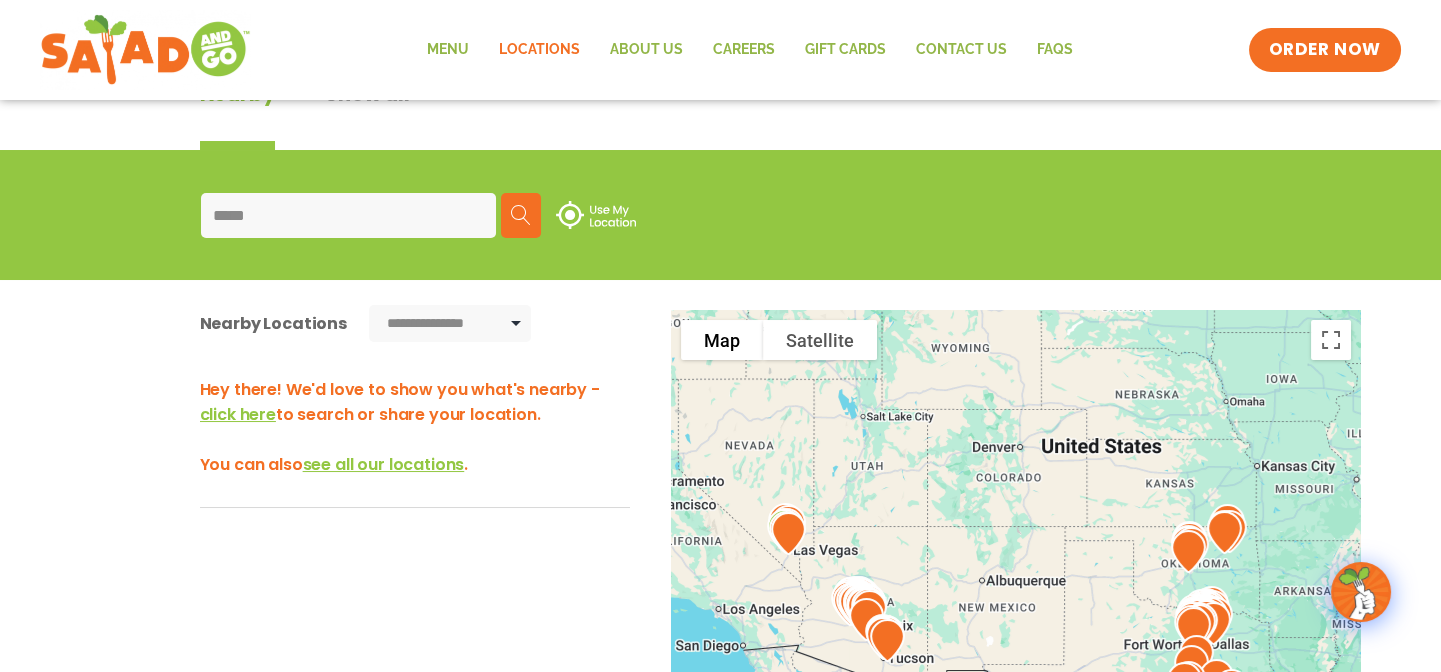 click at bounding box center [521, 215] 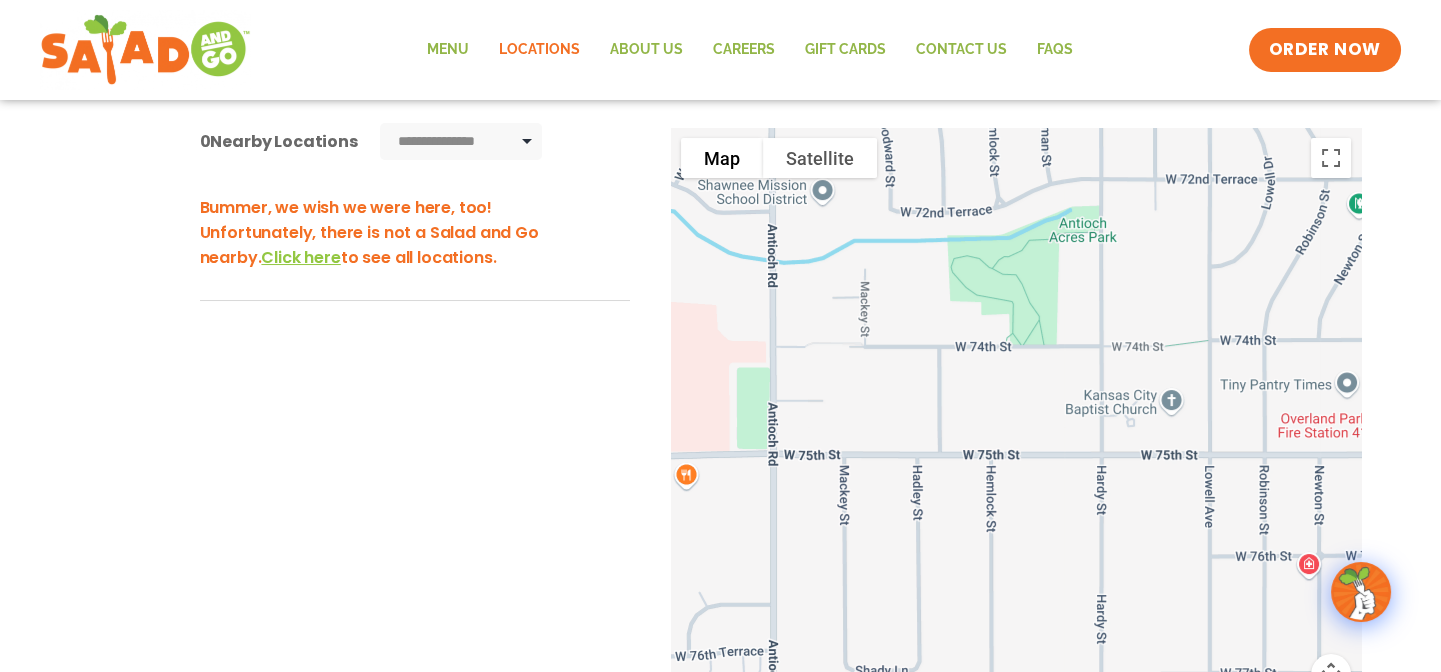 scroll, scrollTop: 454, scrollLeft: 0, axis: vertical 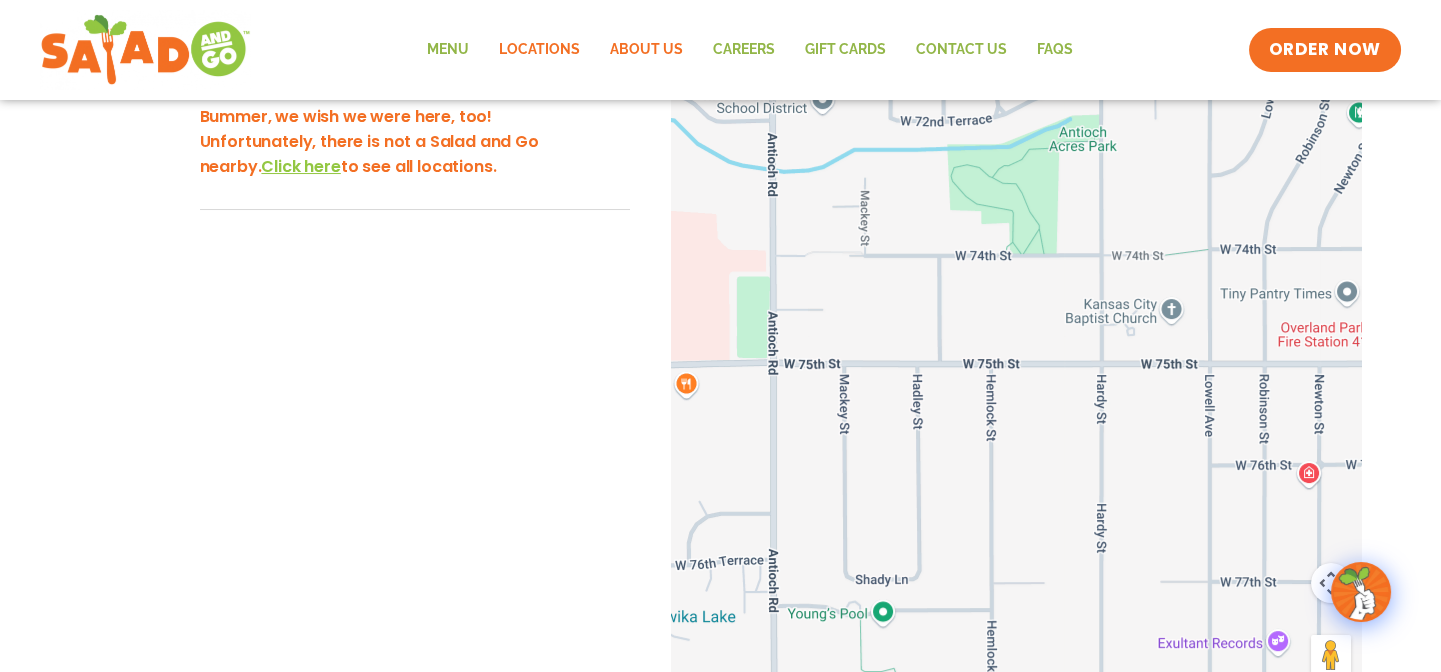 click on "About Us" 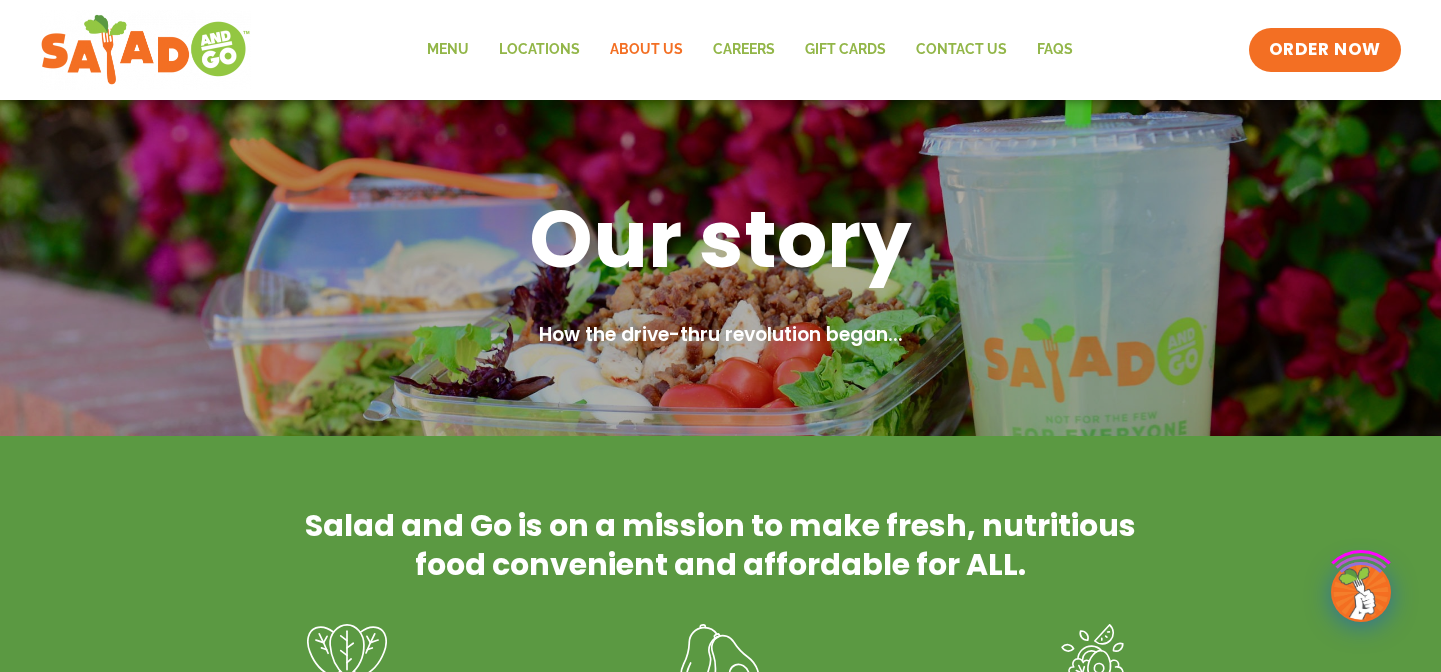 scroll, scrollTop: 0, scrollLeft: 0, axis: both 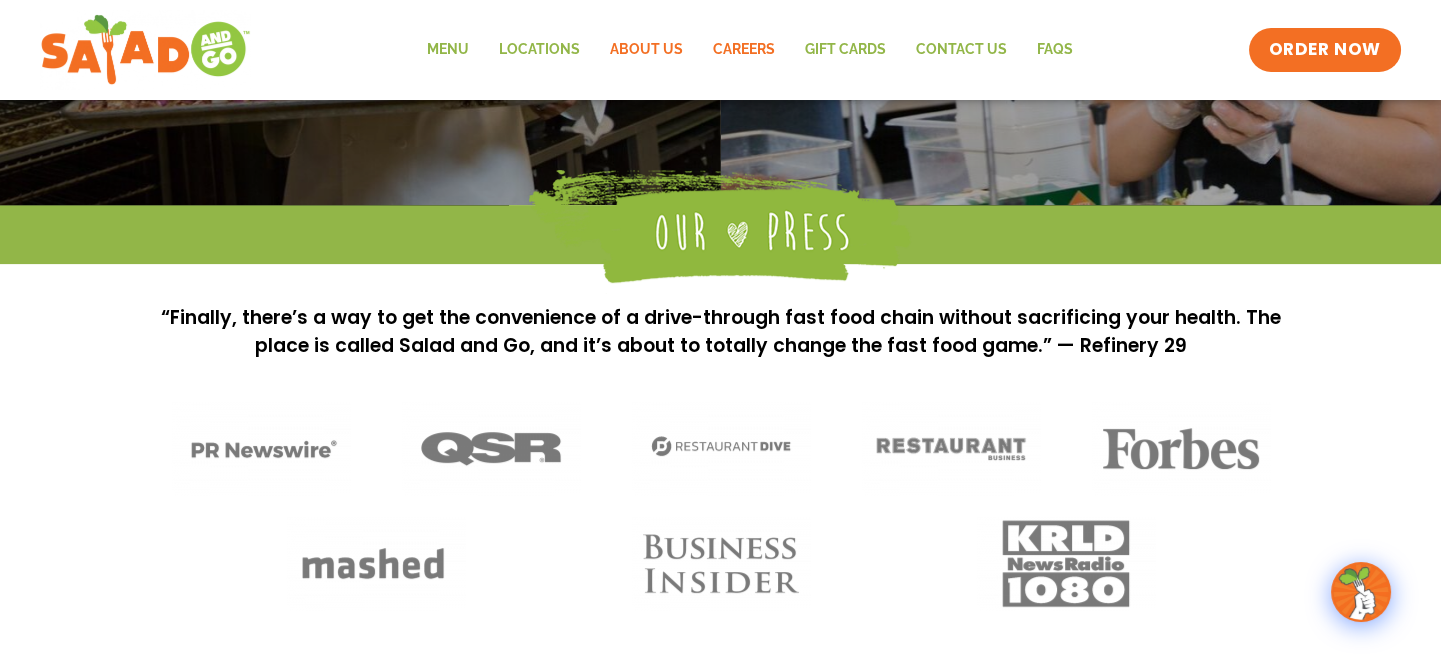 click on "Careers" 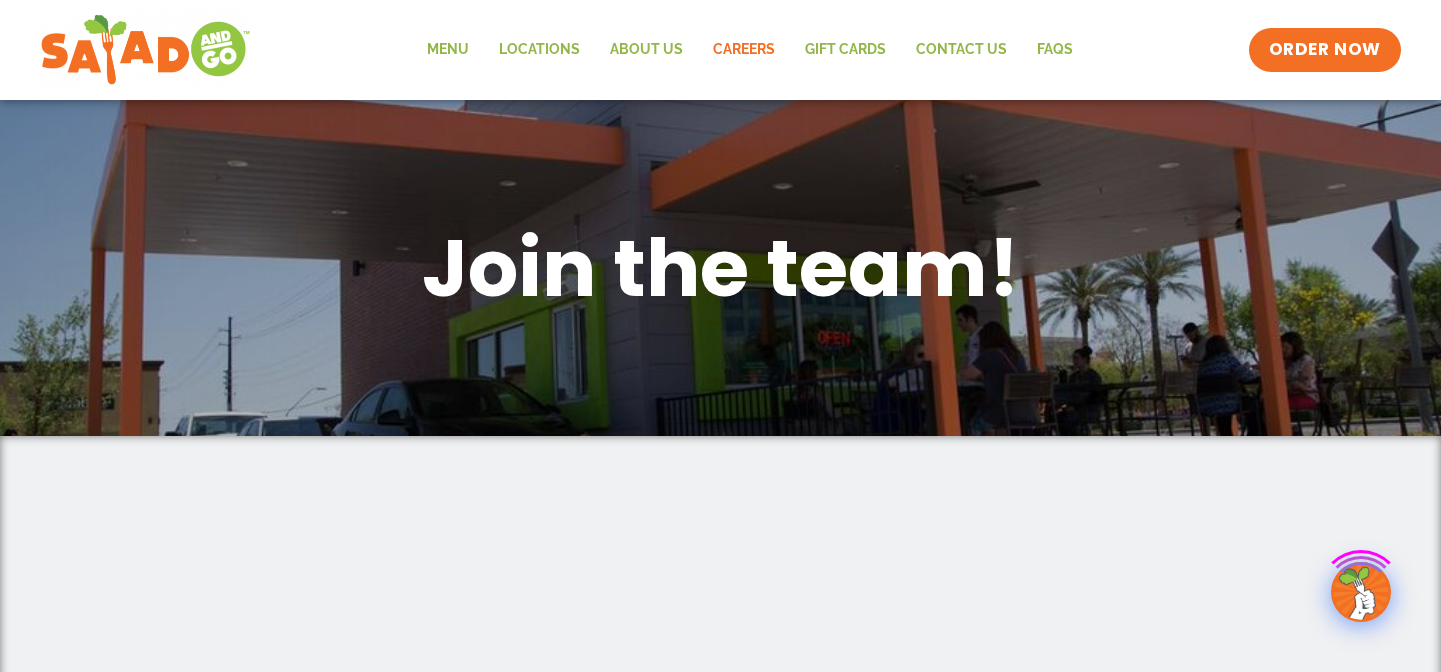 scroll, scrollTop: 0, scrollLeft: 0, axis: both 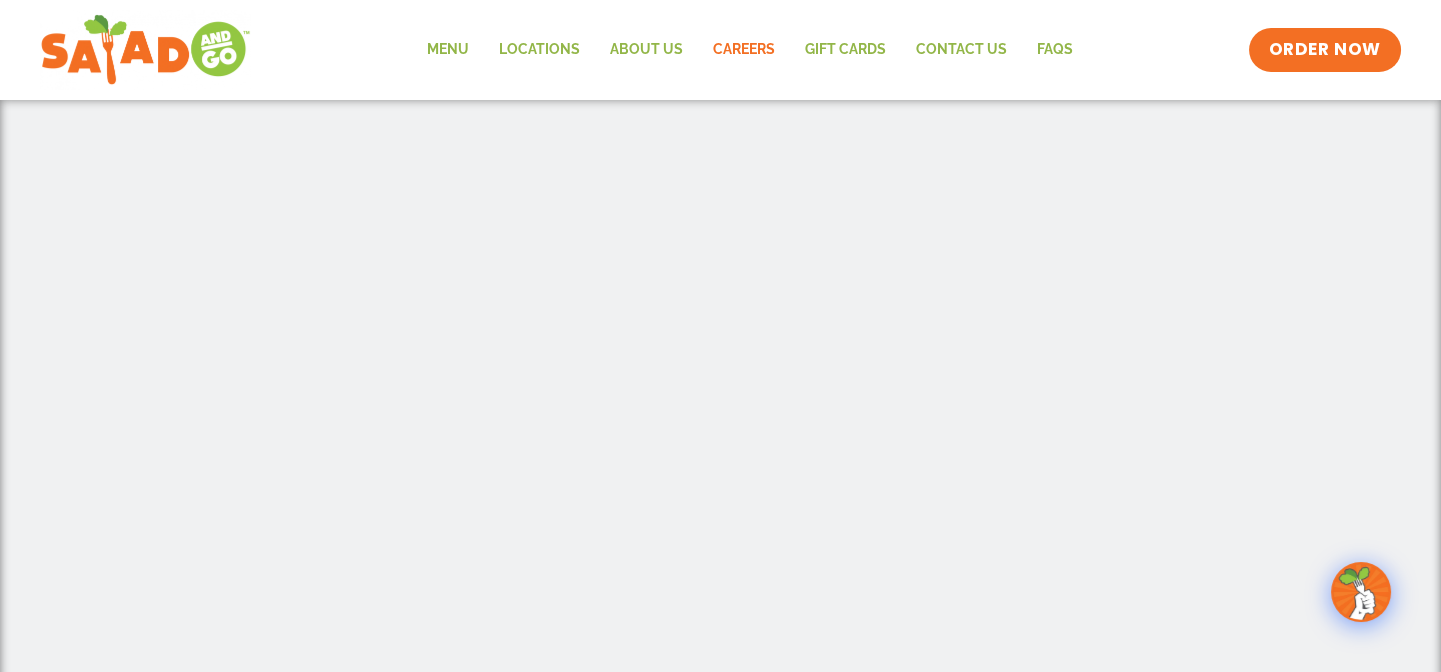 click at bounding box center [721, 458] 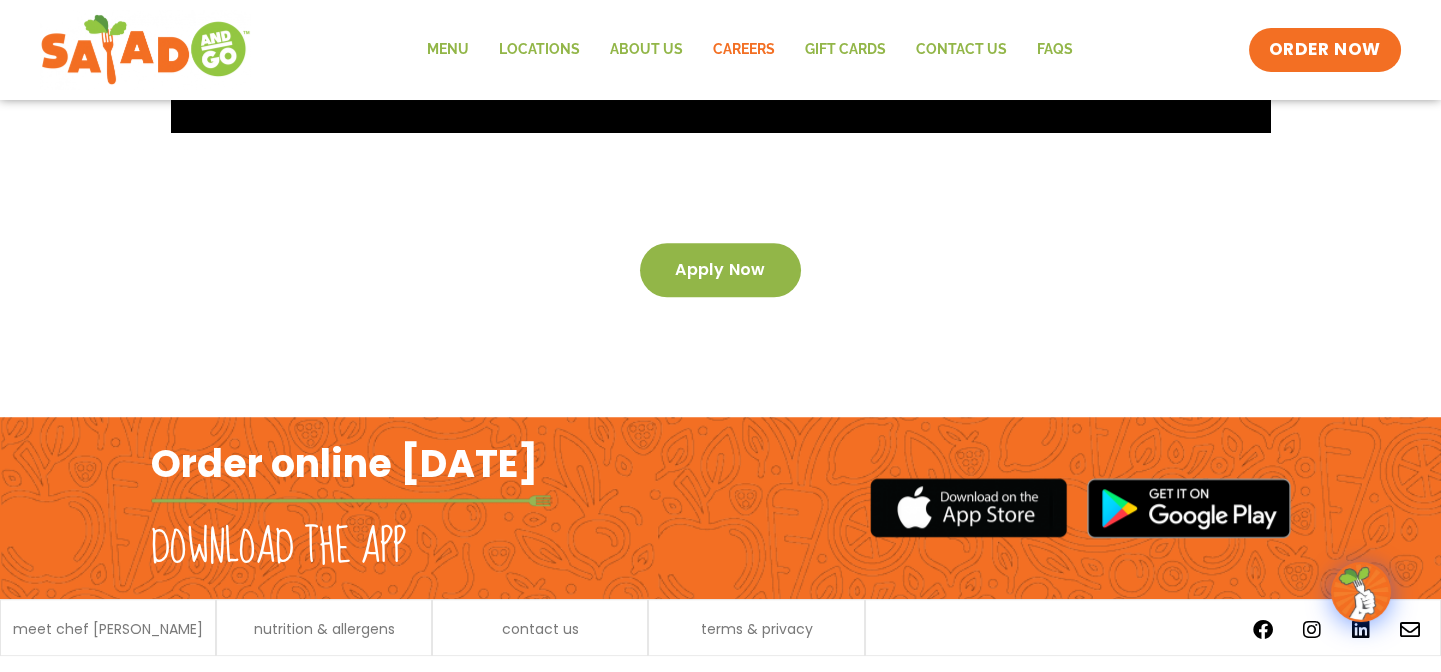 scroll, scrollTop: 3517, scrollLeft: 0, axis: vertical 